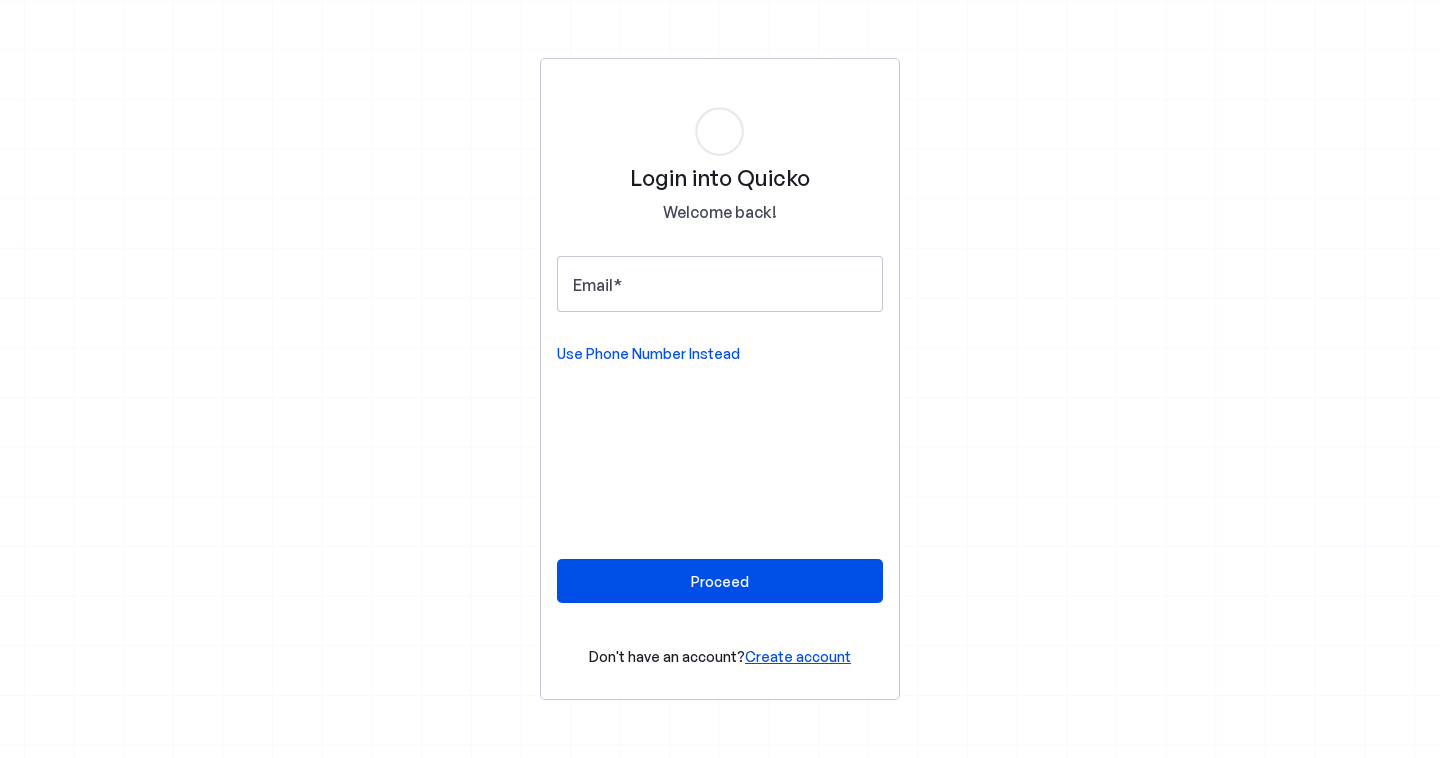 scroll, scrollTop: 0, scrollLeft: 0, axis: both 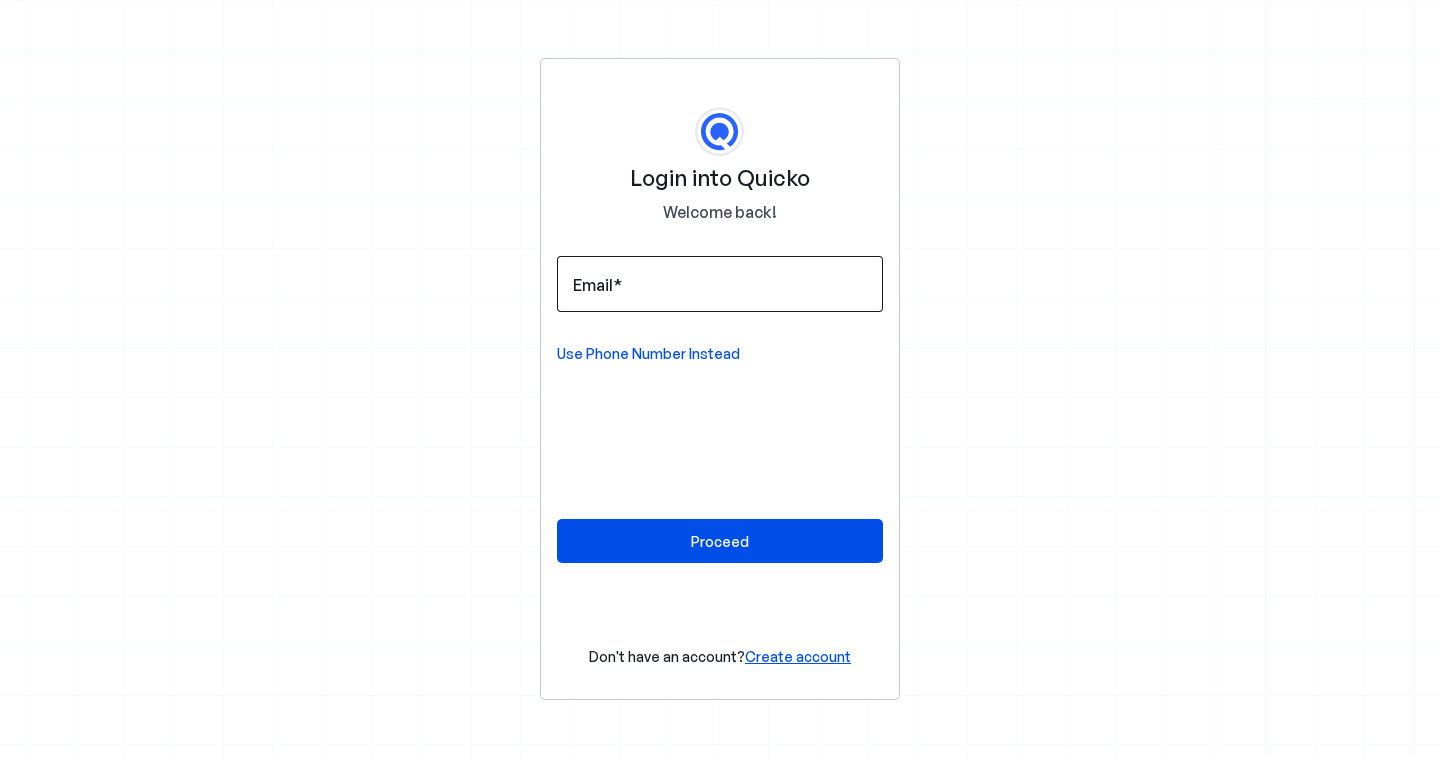 click on "Email" at bounding box center [720, 284] 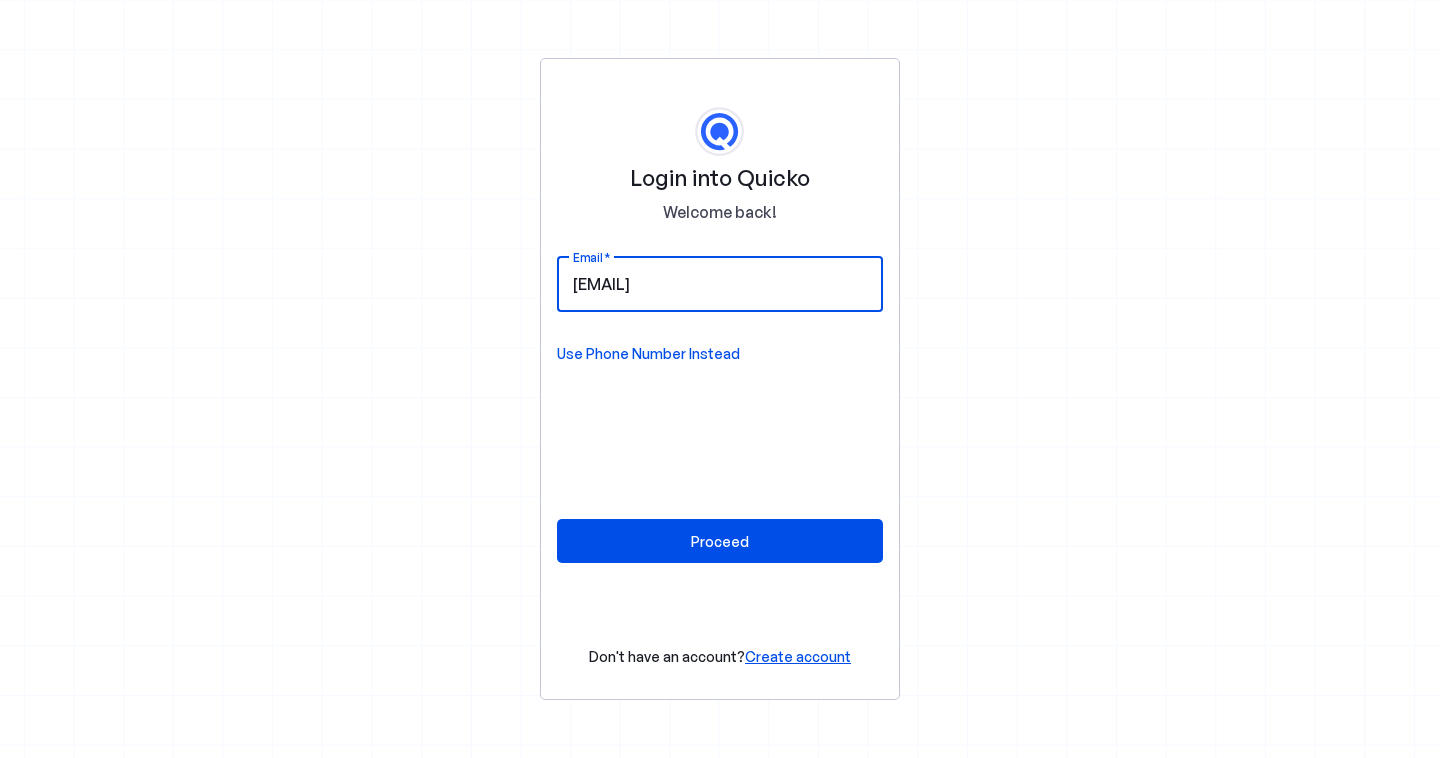 type on "Naren10792@gmail.com" 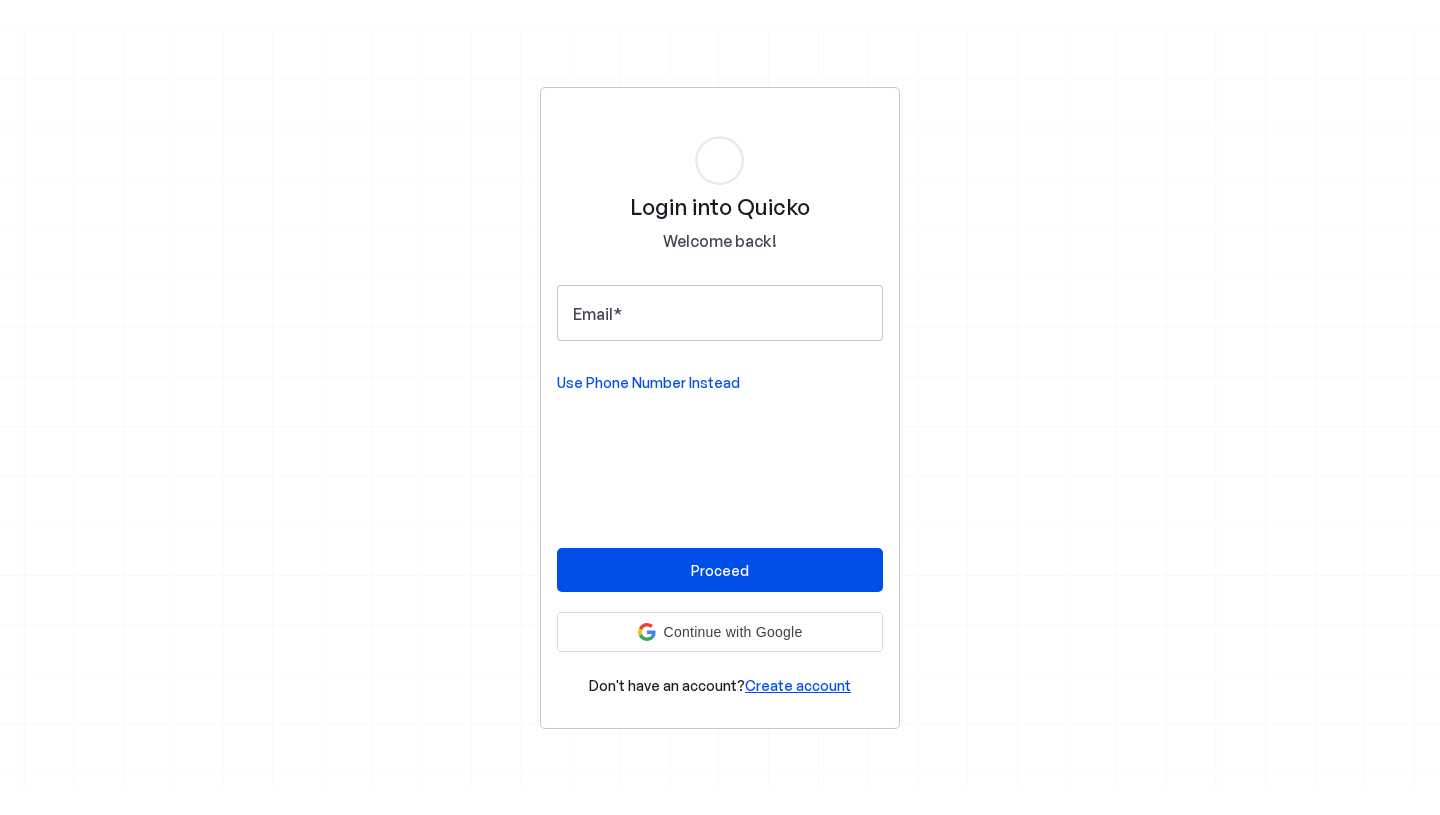 scroll, scrollTop: 0, scrollLeft: 0, axis: both 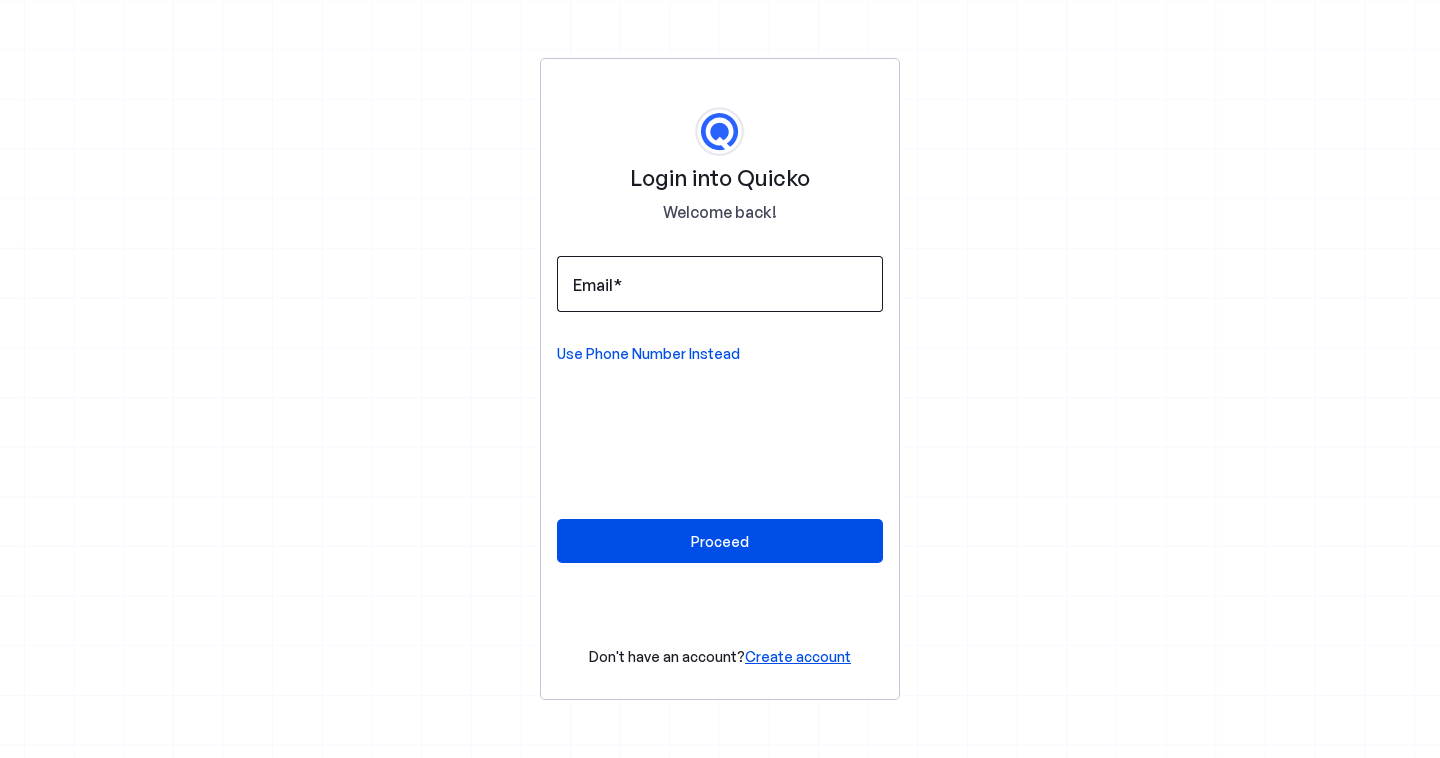 click on "Email" at bounding box center (720, 284) 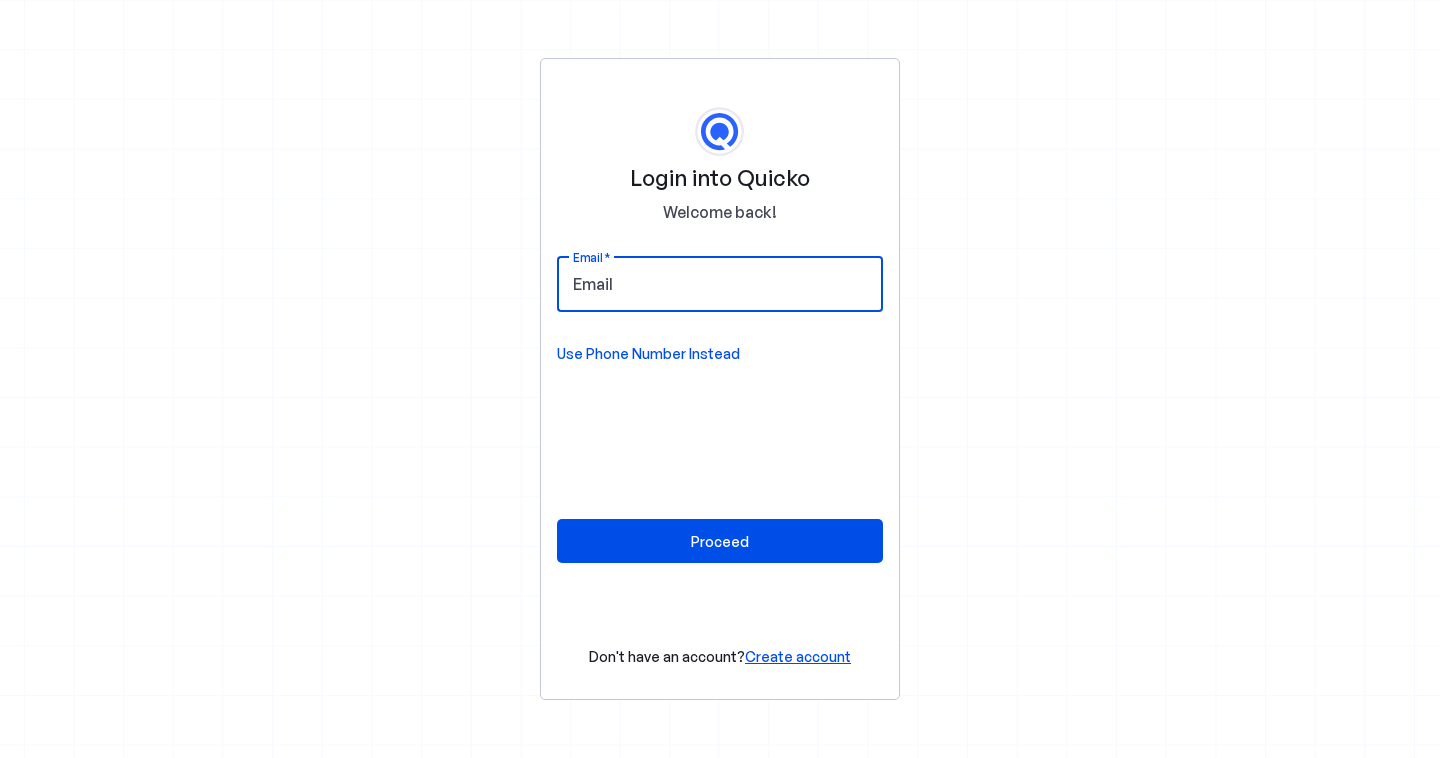 click on "Login into Quicko  Welcome back!  Email Use Phone Number Instead Proceed Don't have an account?  Create account" at bounding box center (720, 379) 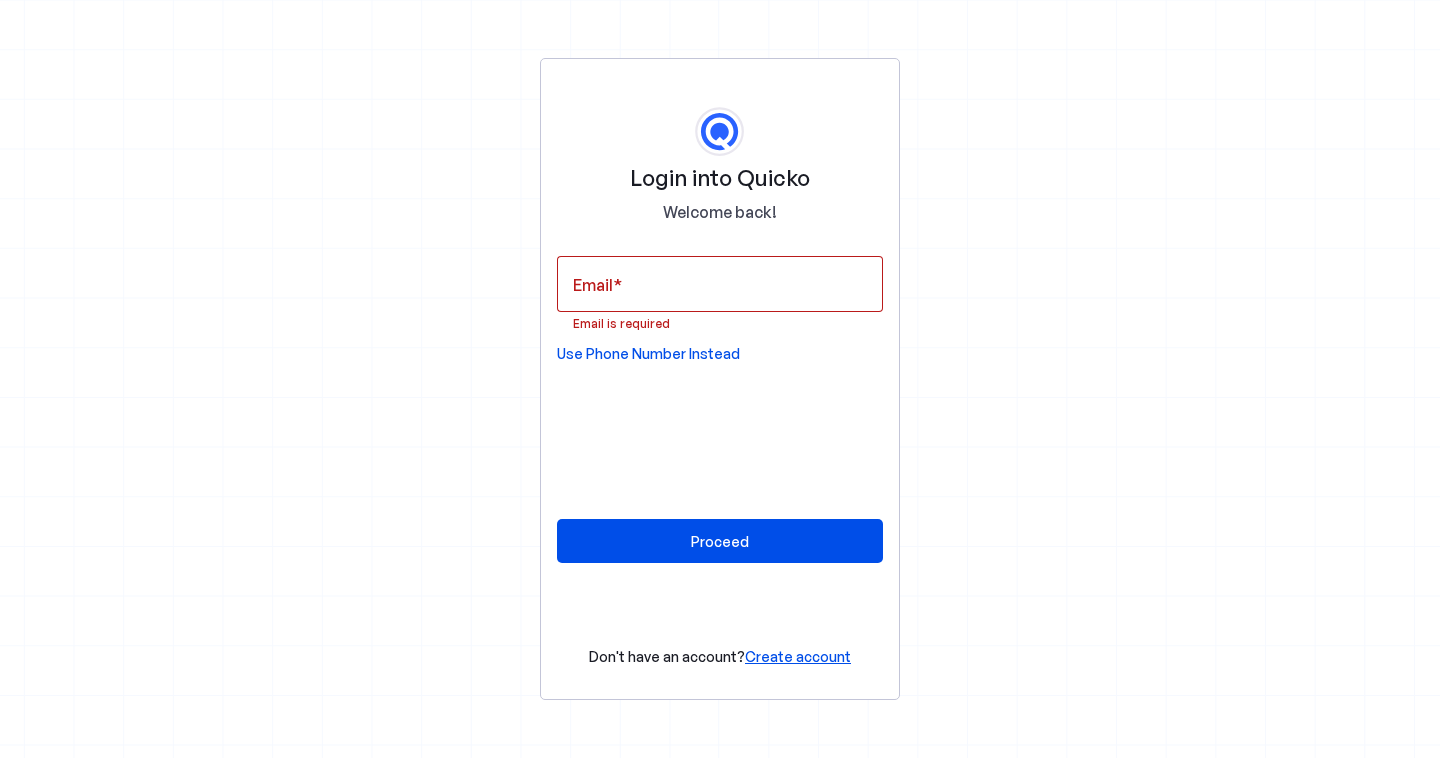 click on "Use Phone Number Instead" at bounding box center (648, 354) 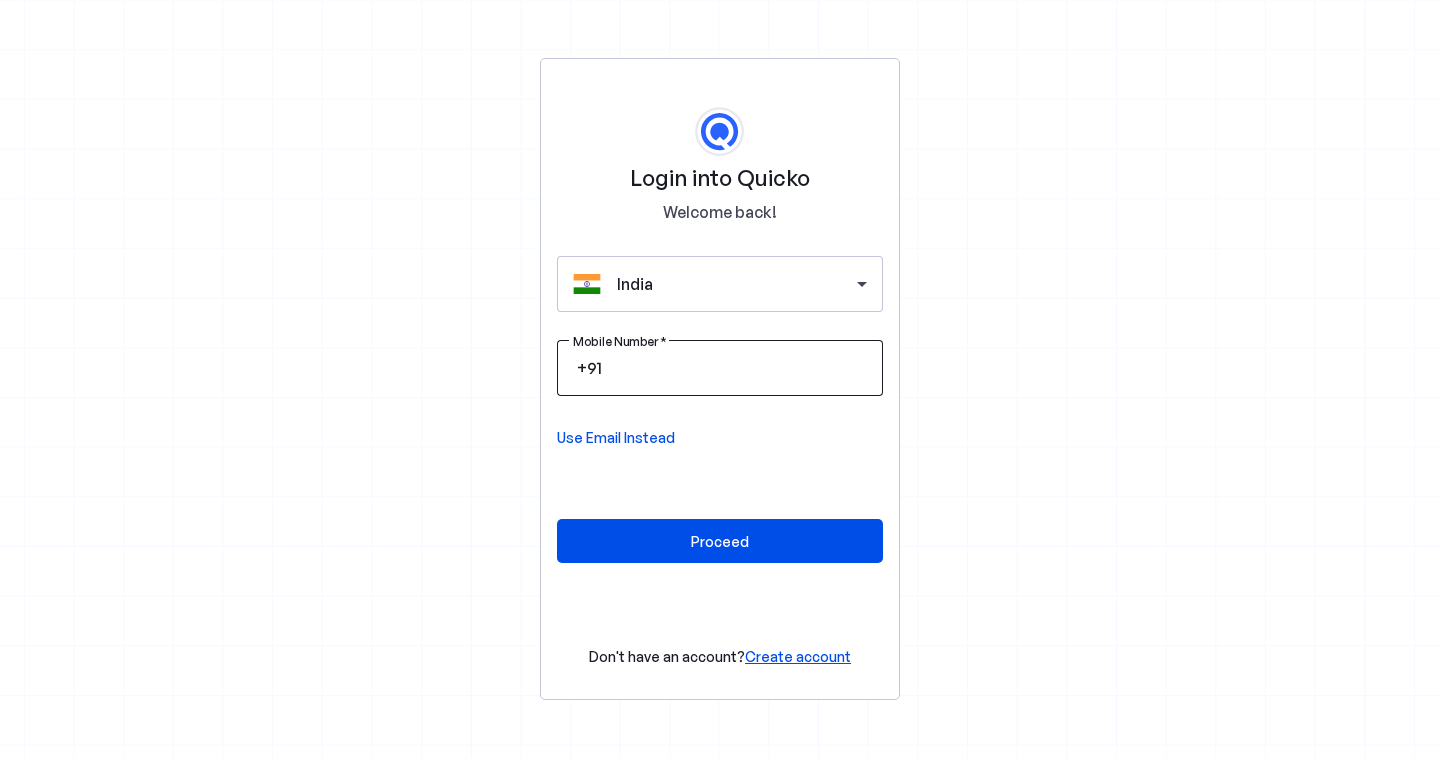 click at bounding box center (736, 368) 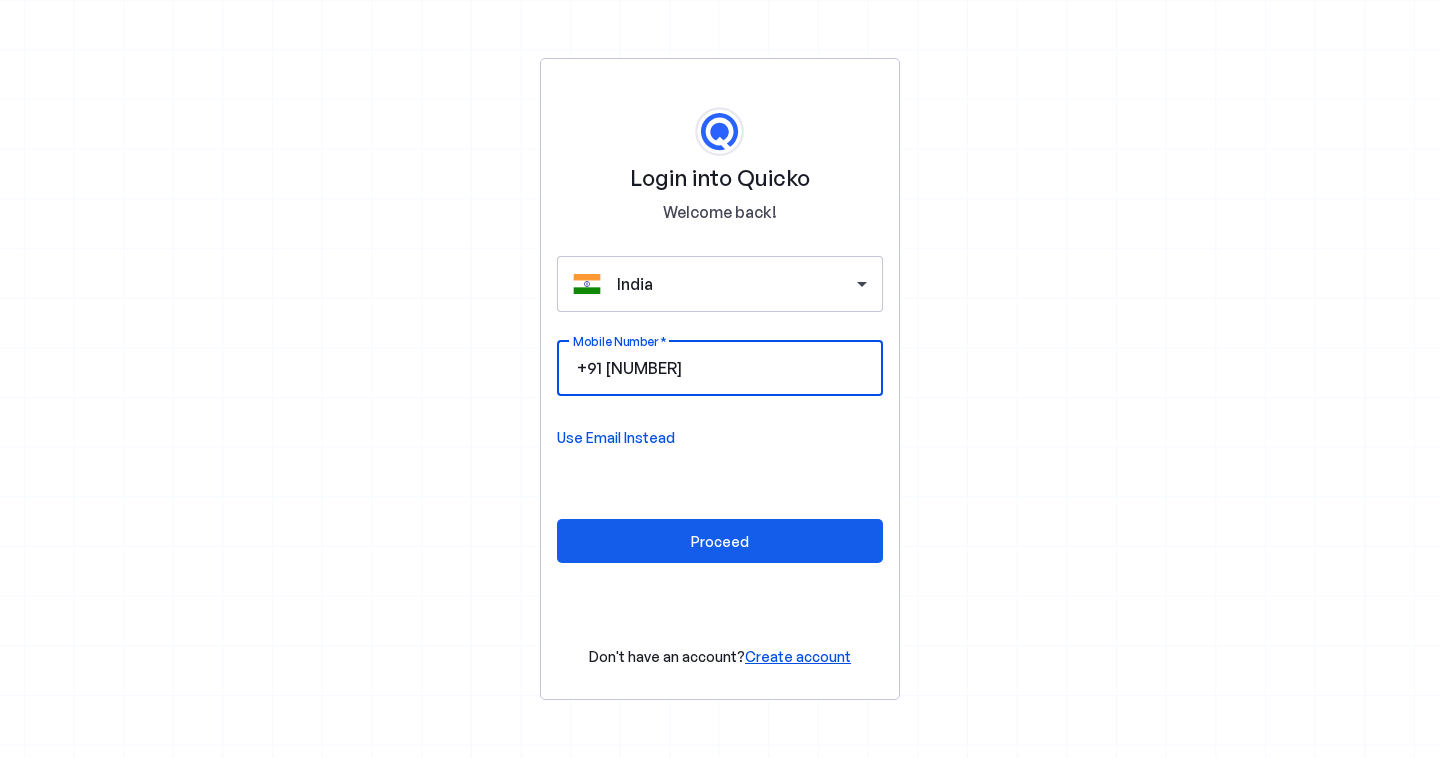 type on "9920277935" 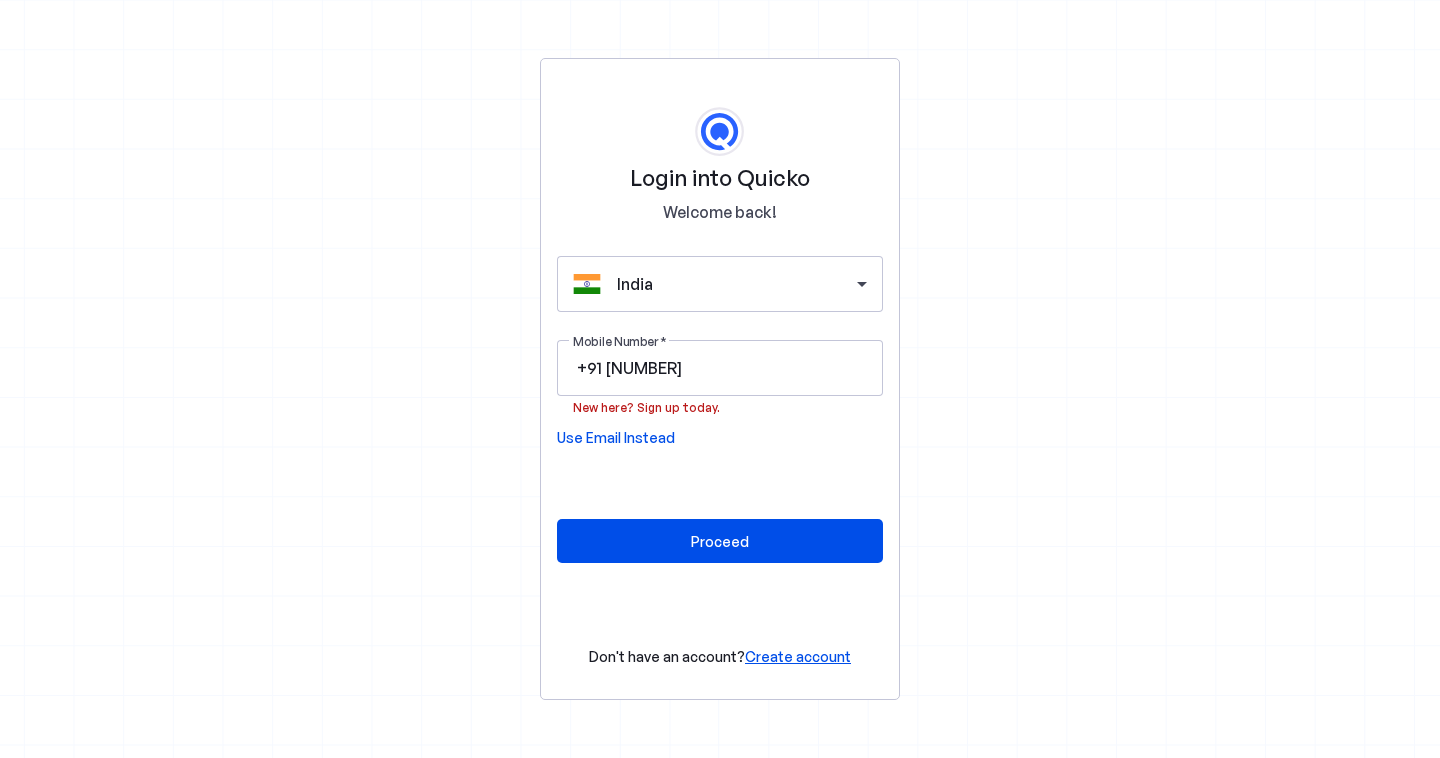 click on "Use Email Instead" at bounding box center (616, 438) 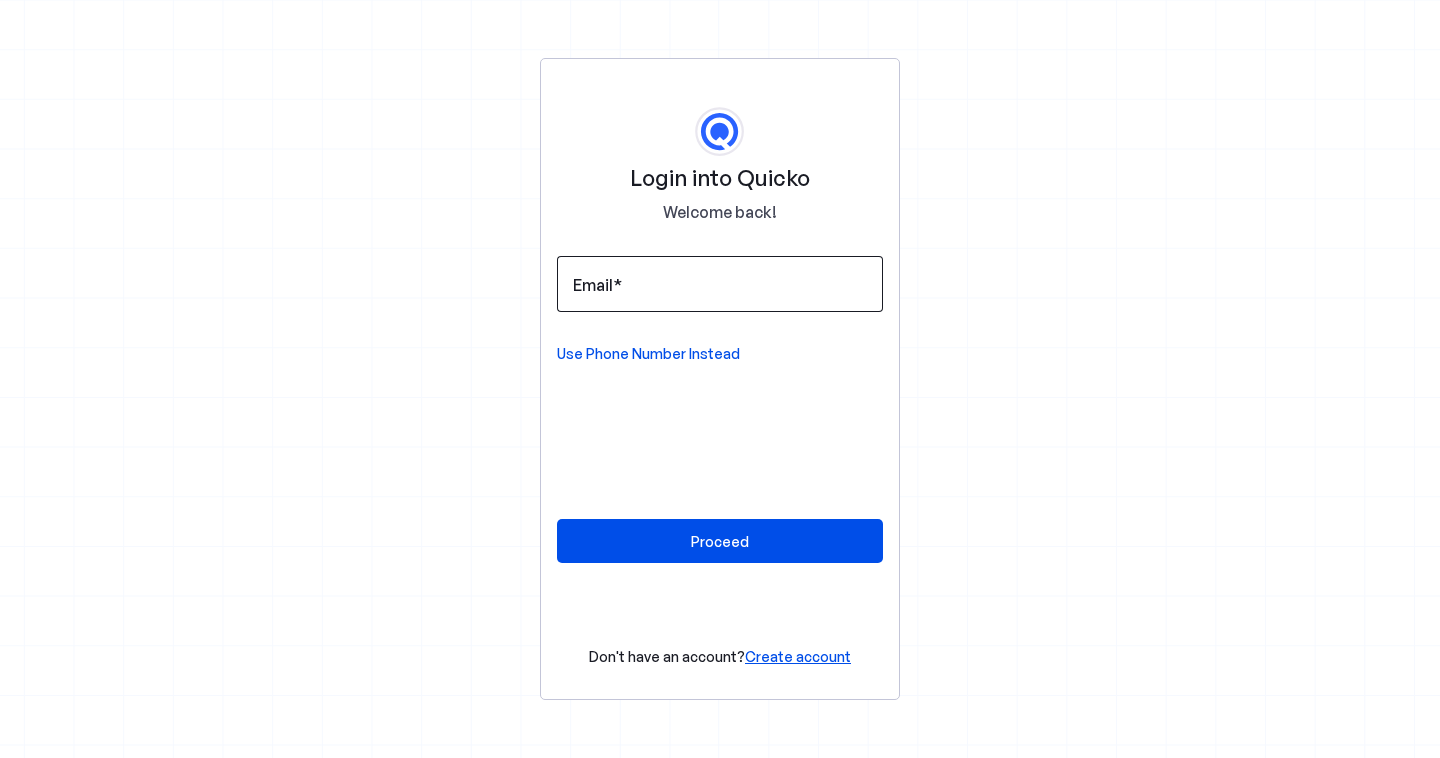 click on "Email" at bounding box center (720, 284) 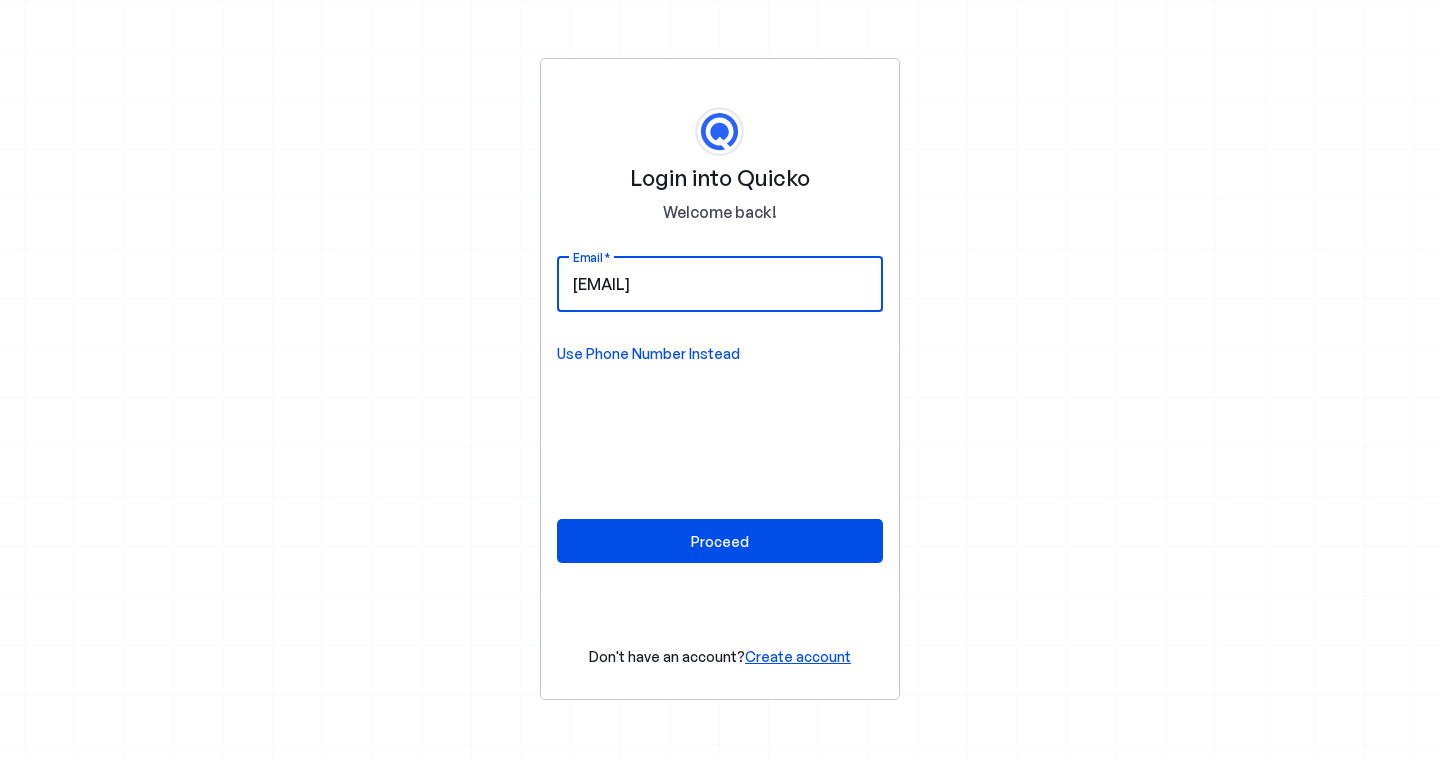 type on "rcritu0@[EMAIL]" 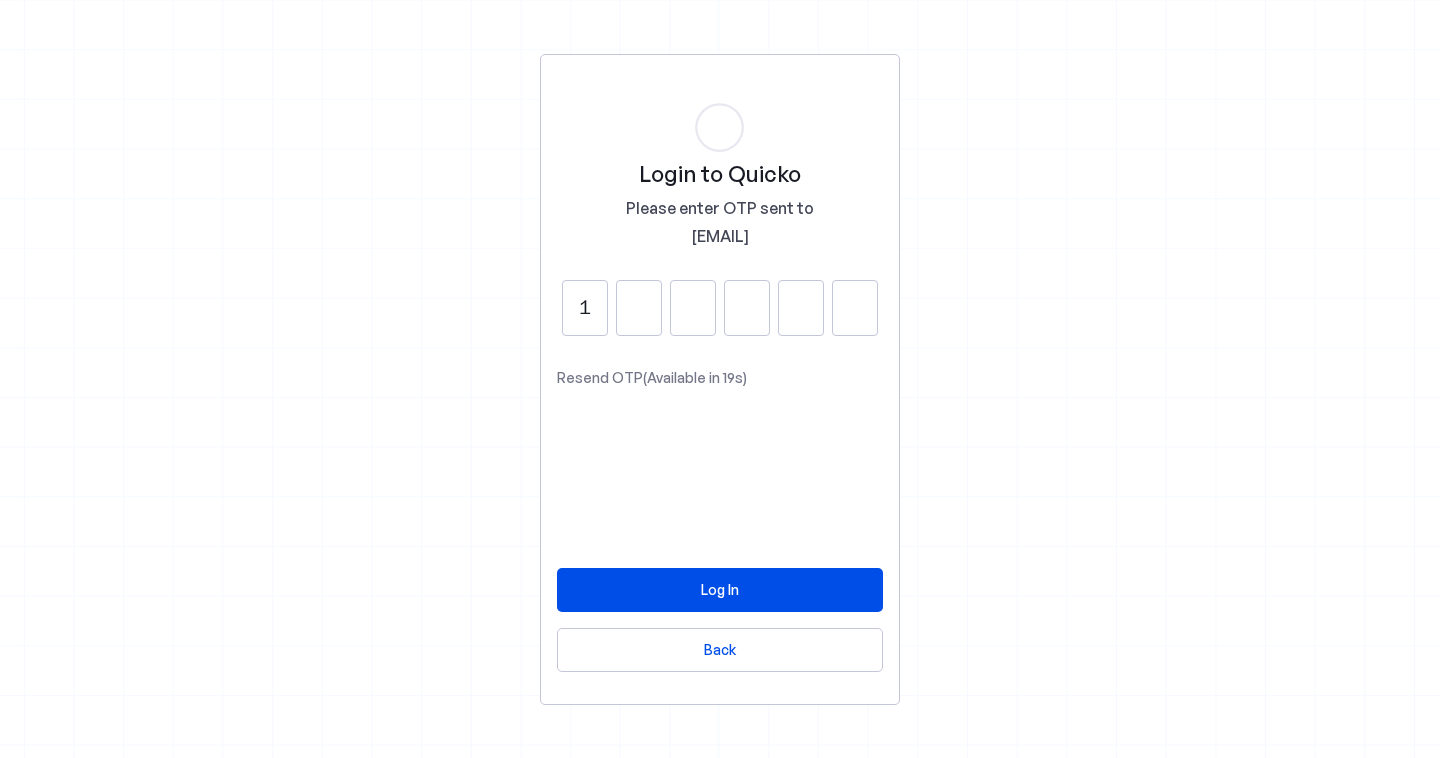 type on "1" 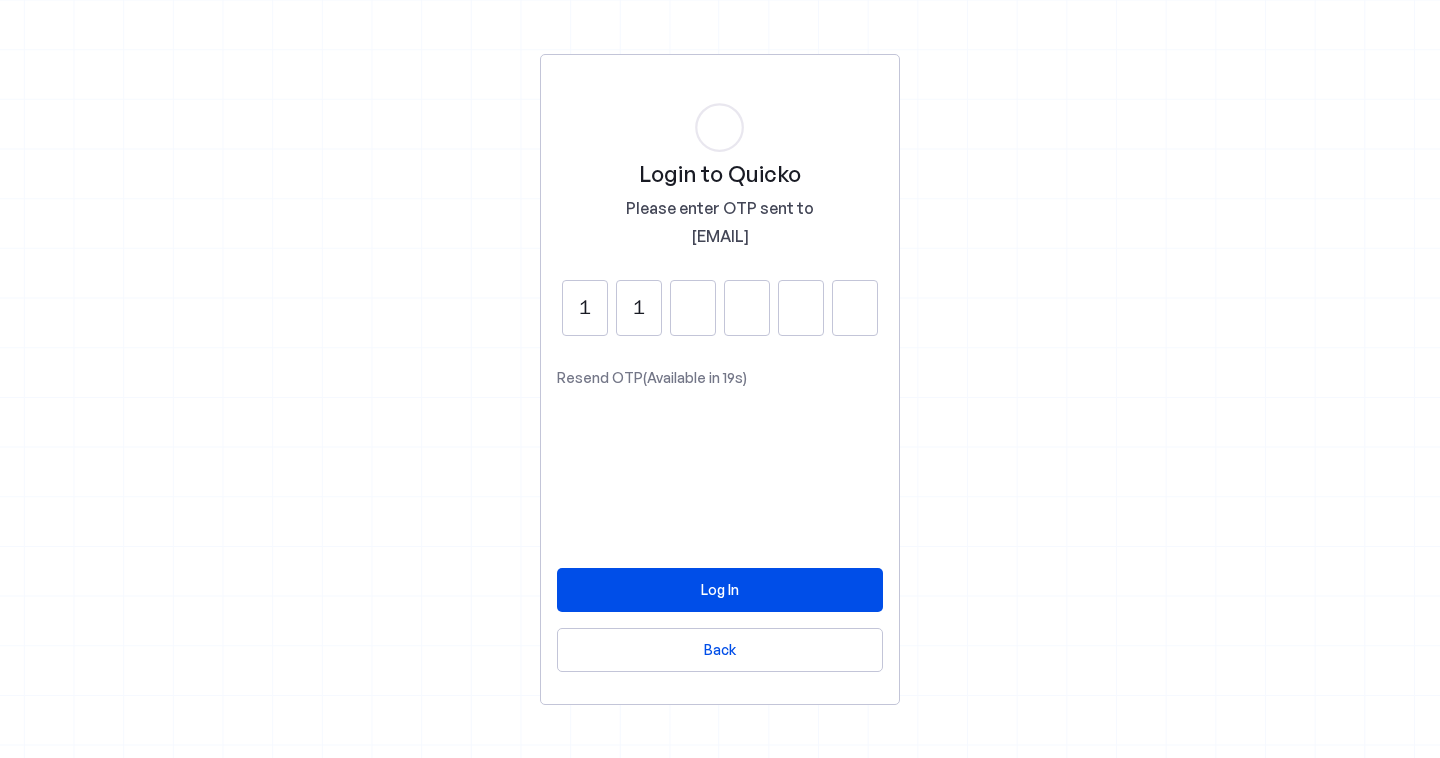 type on "1" 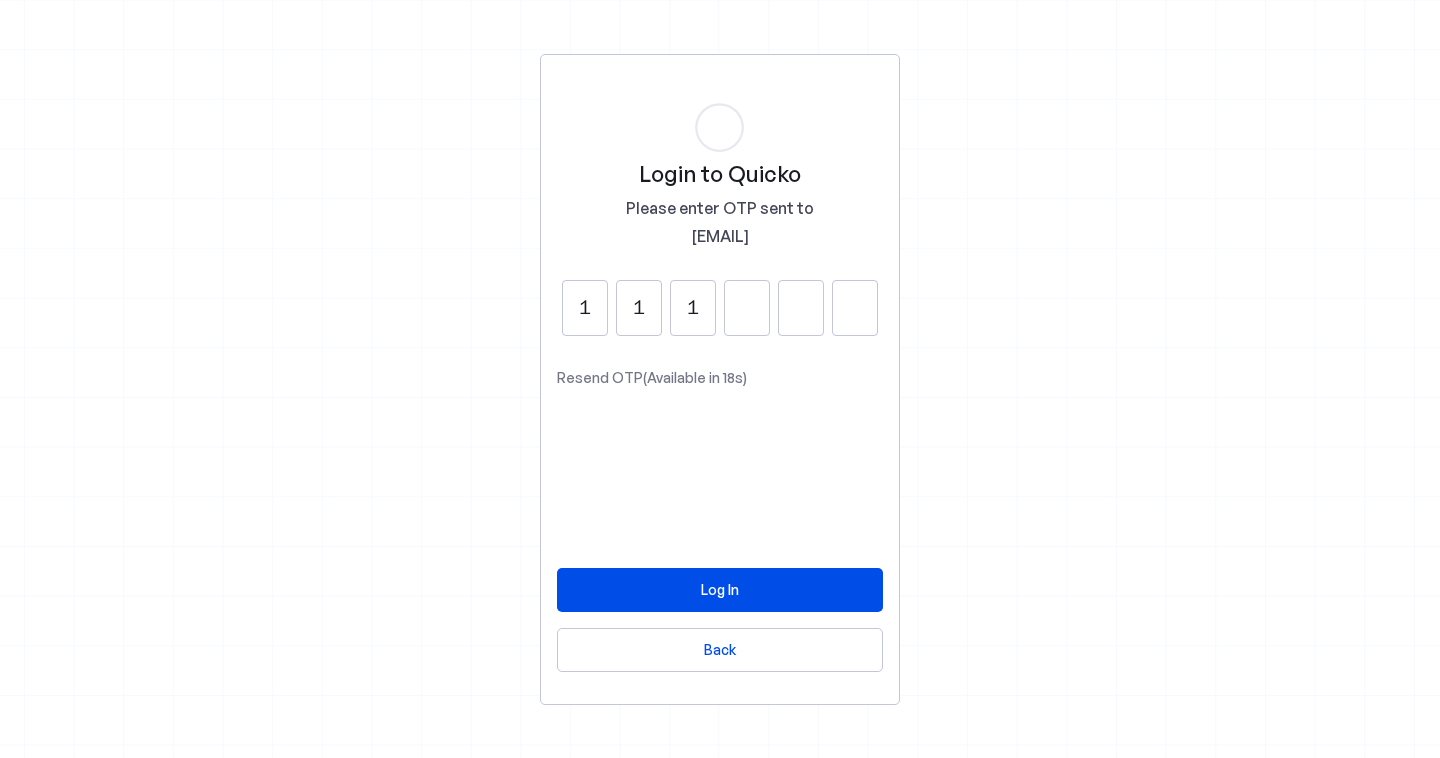 type on "1" 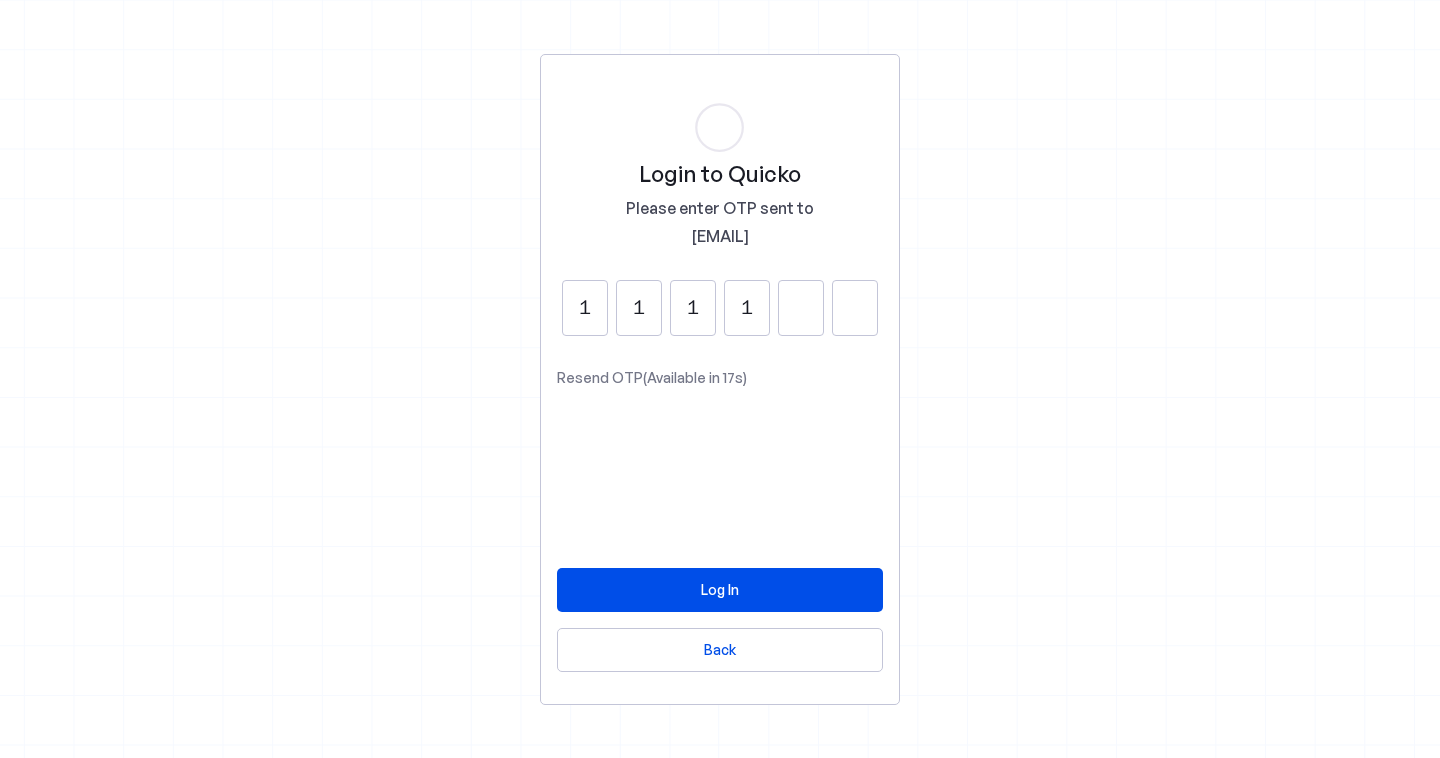 type on "1" 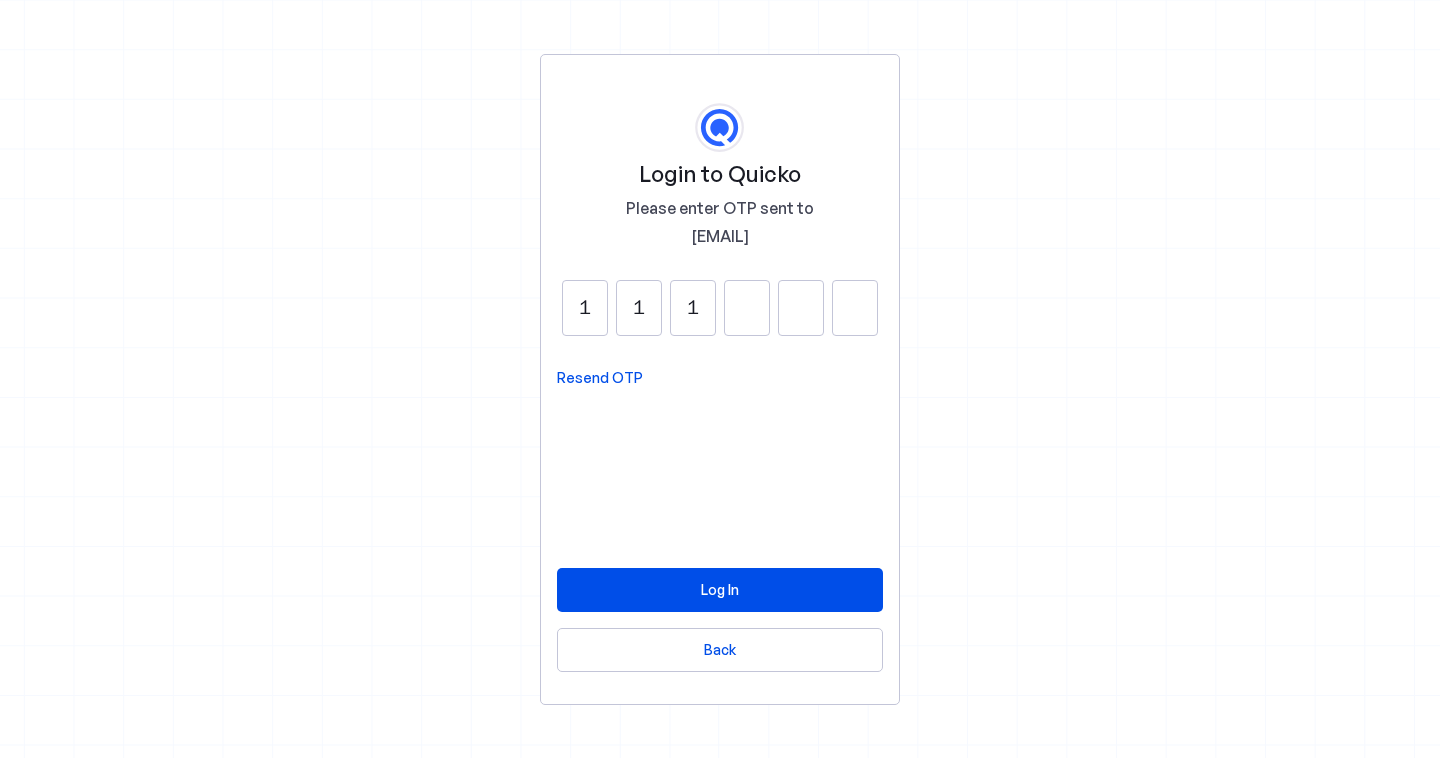 click on "Resend OTP" at bounding box center [600, 378] 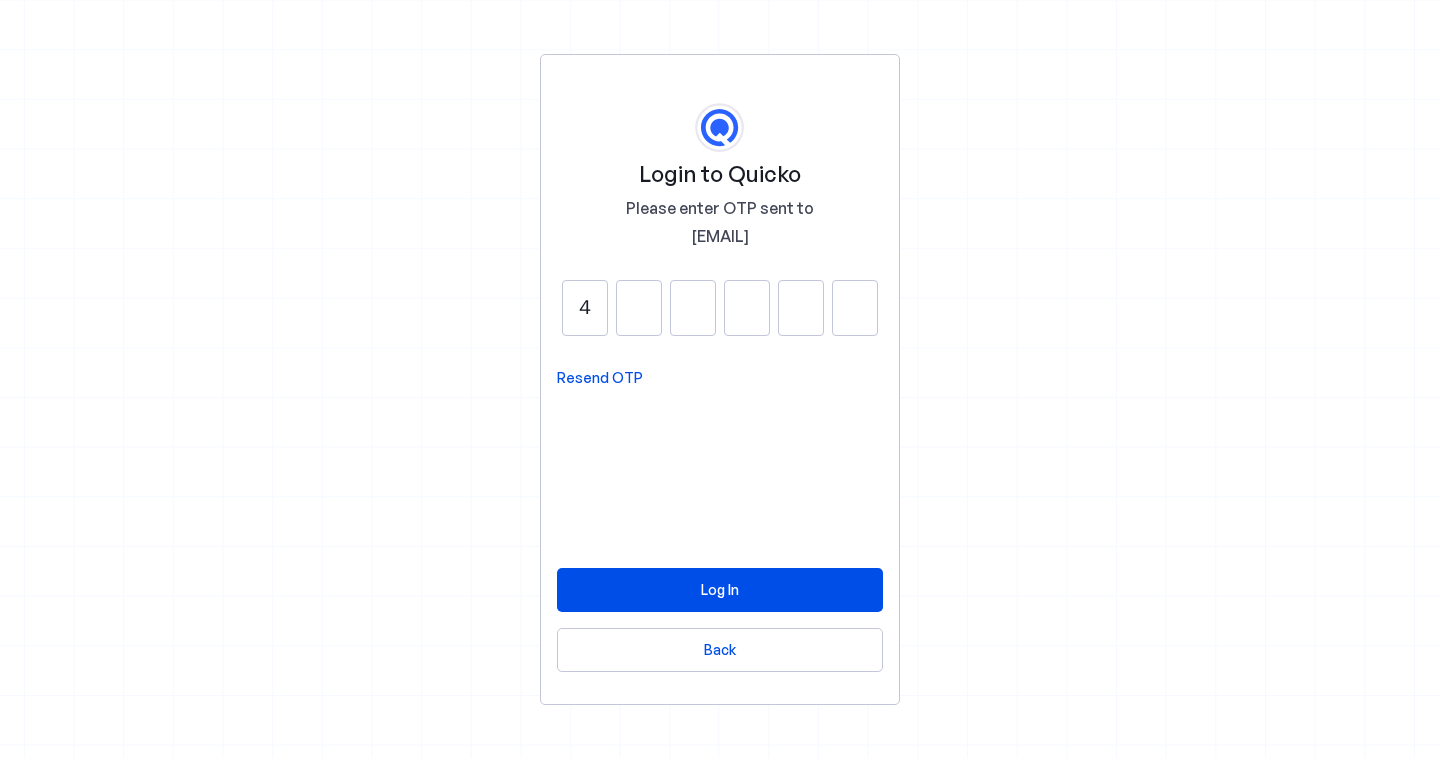type on "4" 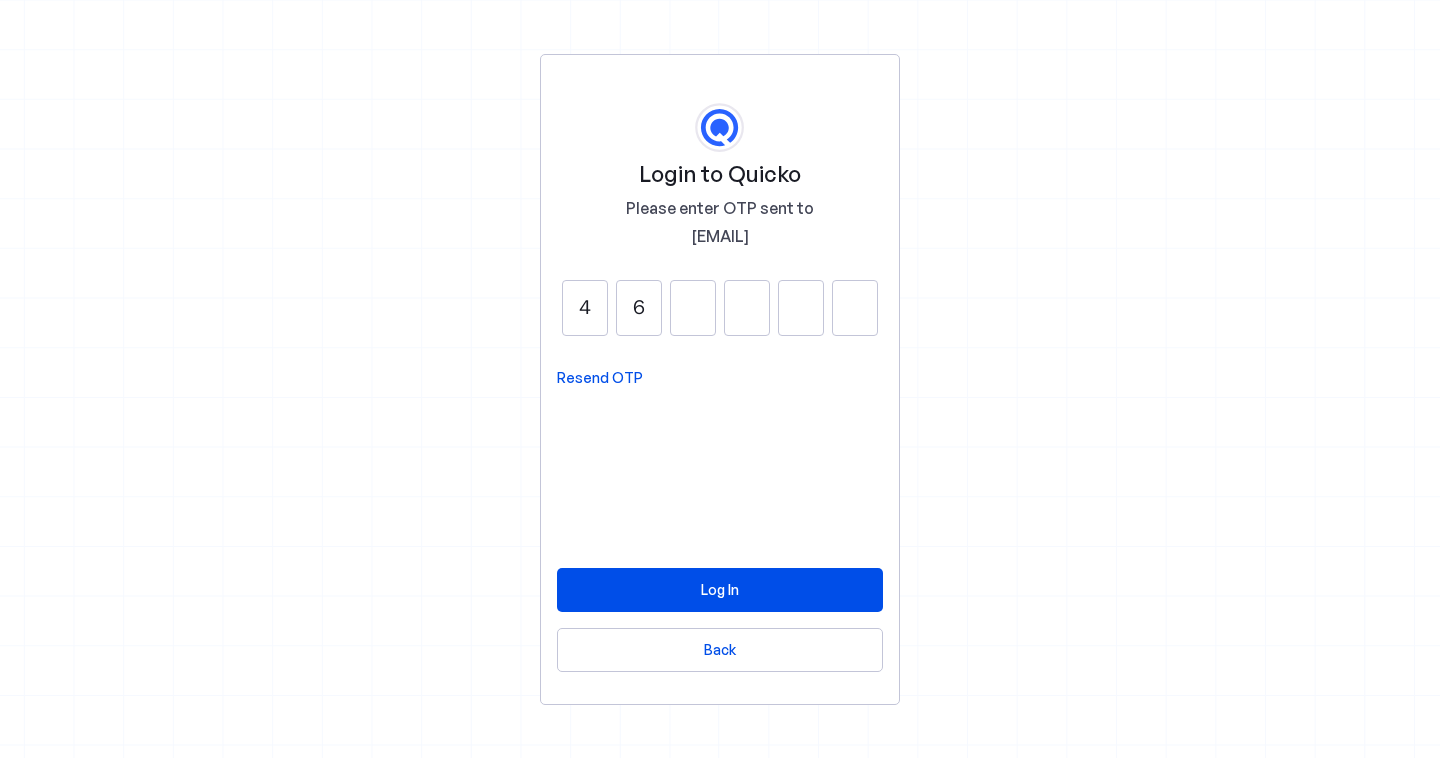 type on "6" 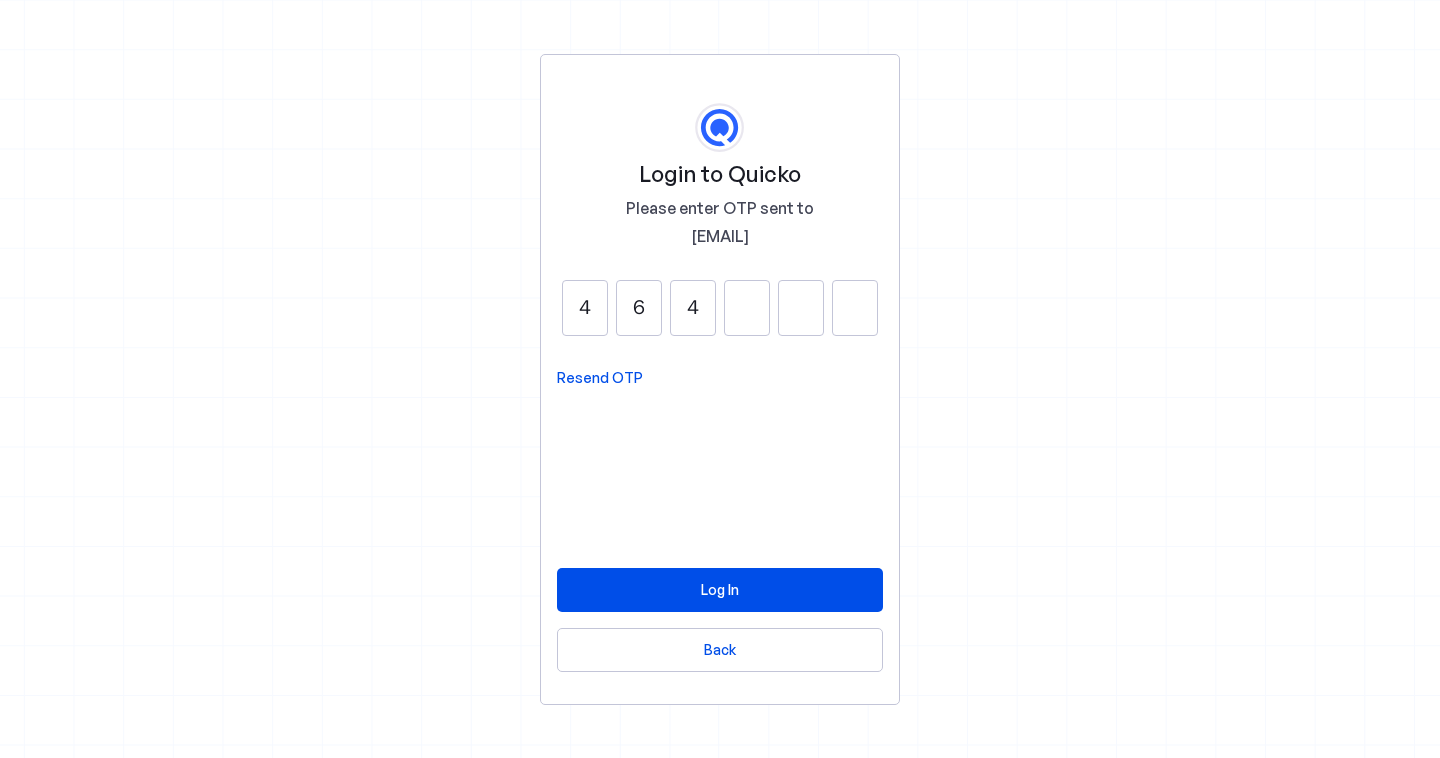 type on "4" 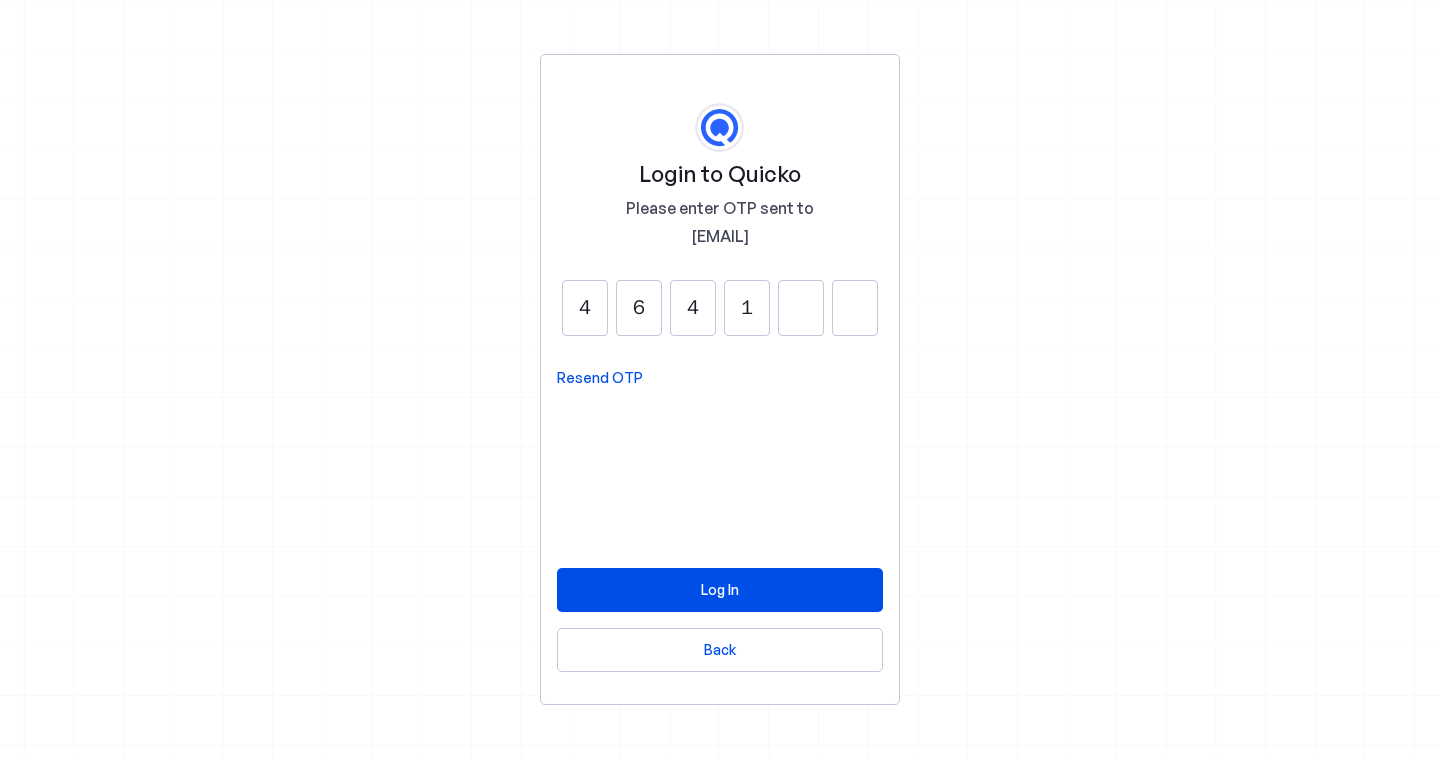 type on "1" 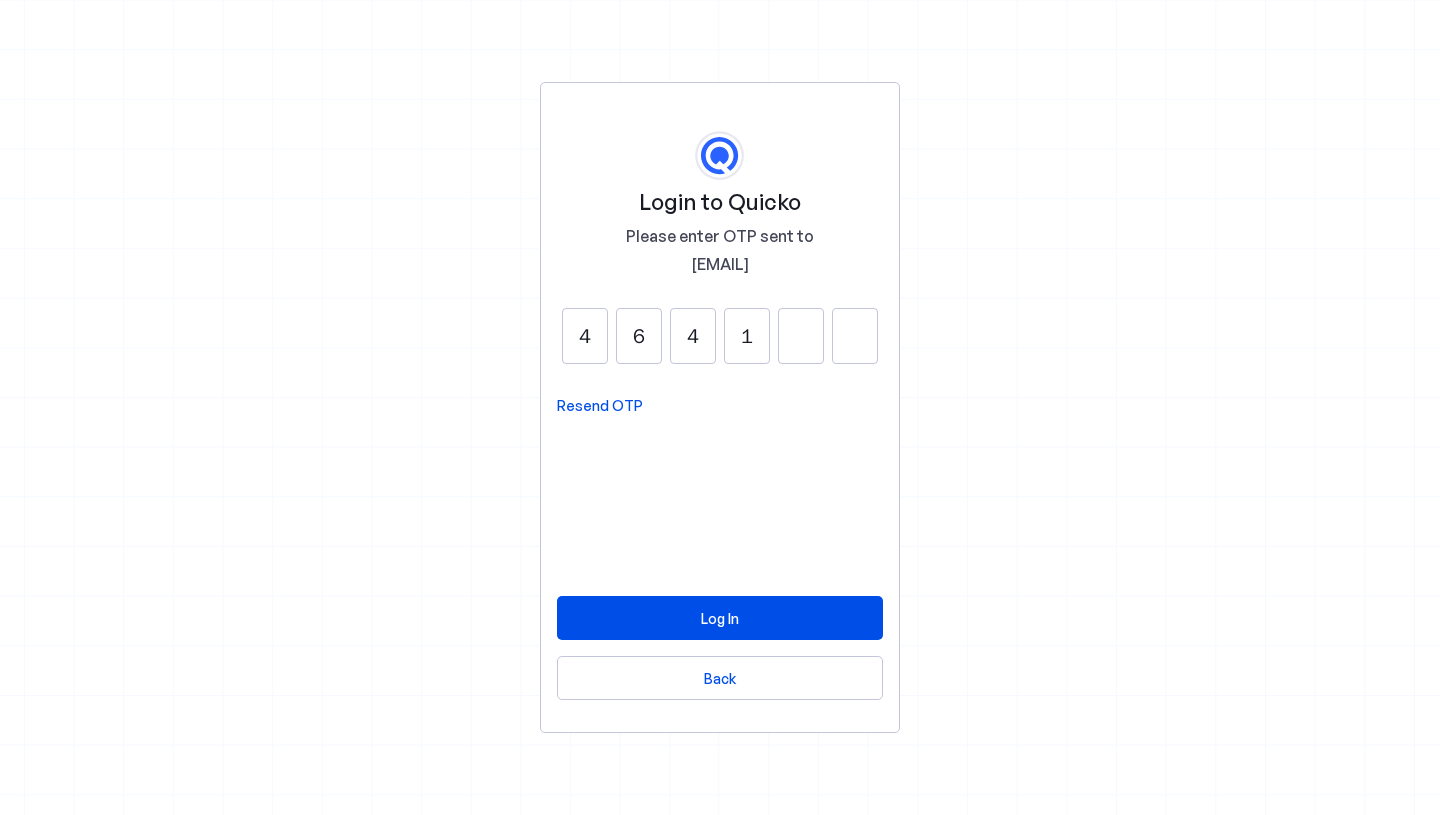 type on "8" 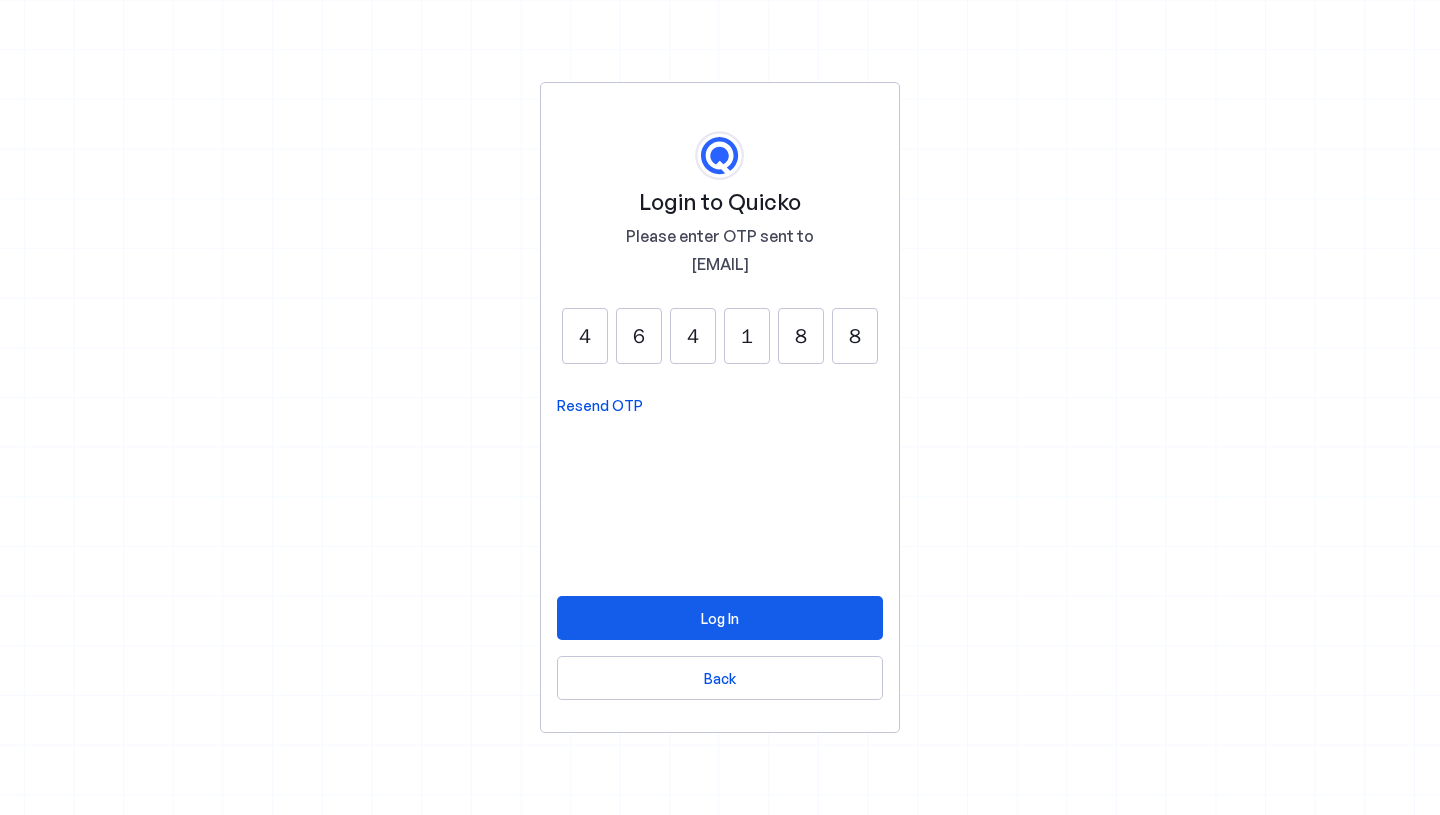 type on "8" 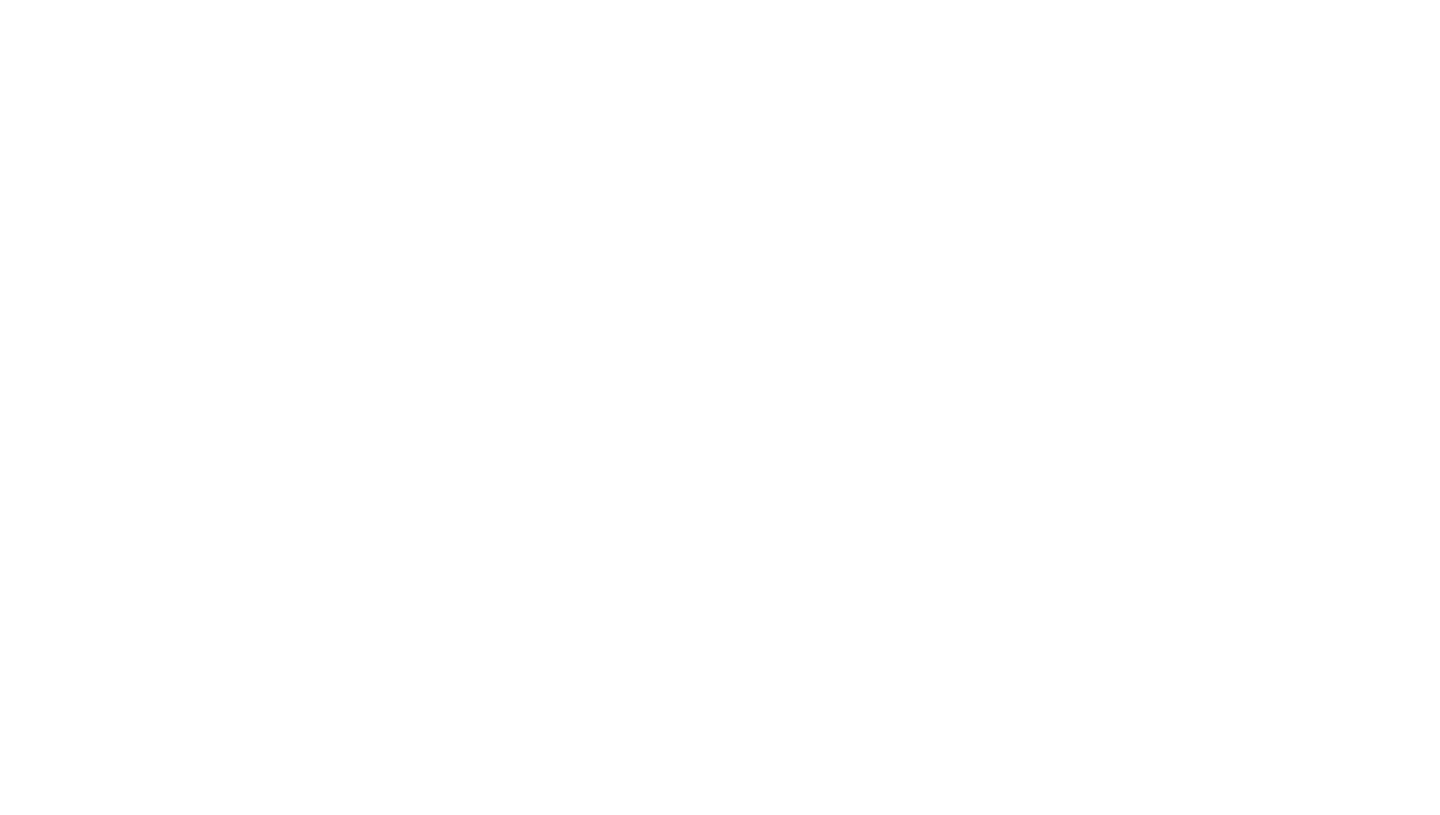 scroll, scrollTop: 0, scrollLeft: 0, axis: both 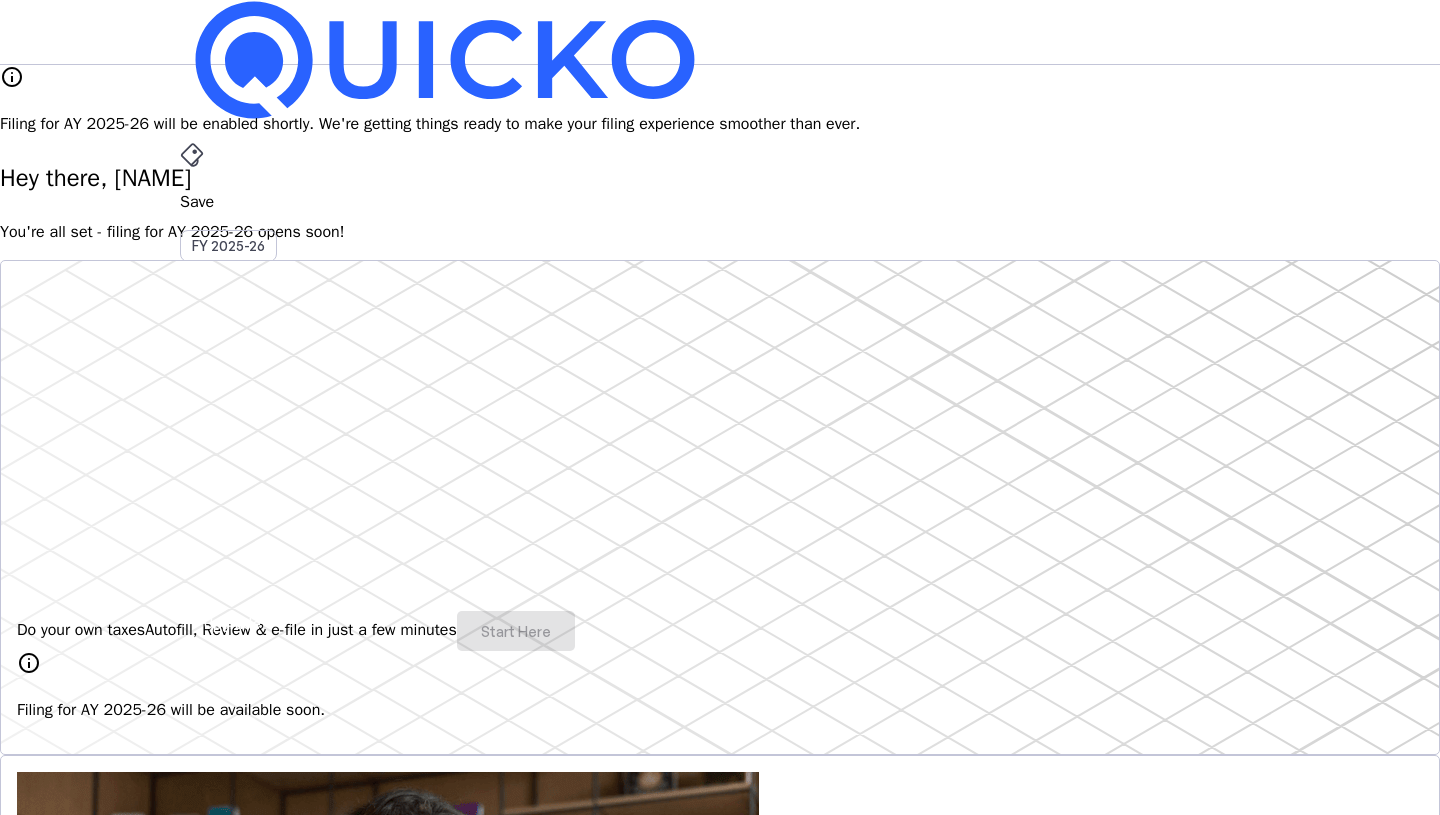 click on "You're all set - filing for AY 2025-26 opens soon!" at bounding box center (720, 232) 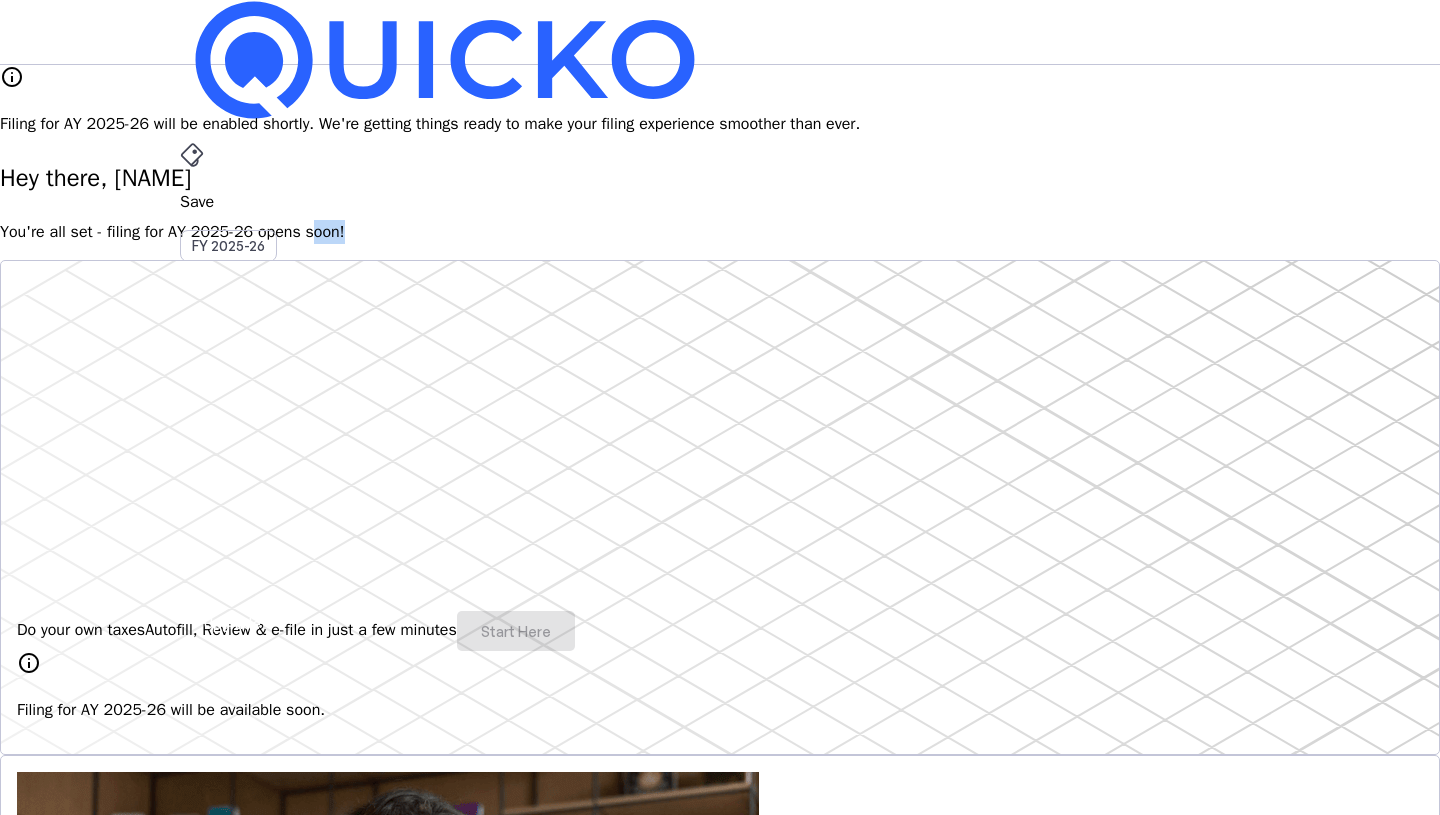 click on "You're all set - filing for AY 2025-26 opens soon!" at bounding box center [720, 232] 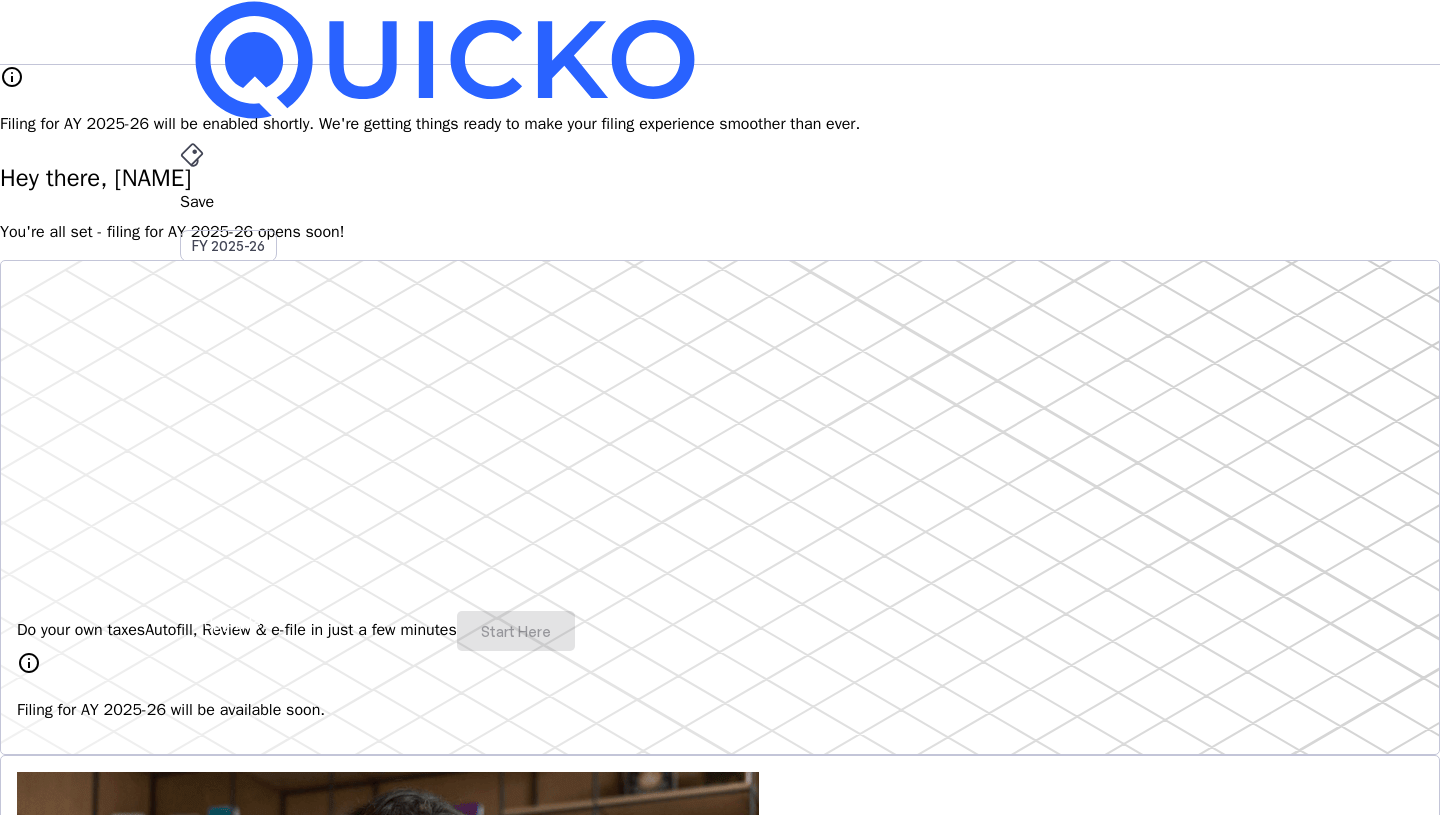 click on "You're all set - filing for AY 2025-26 opens soon!" at bounding box center (720, 232) 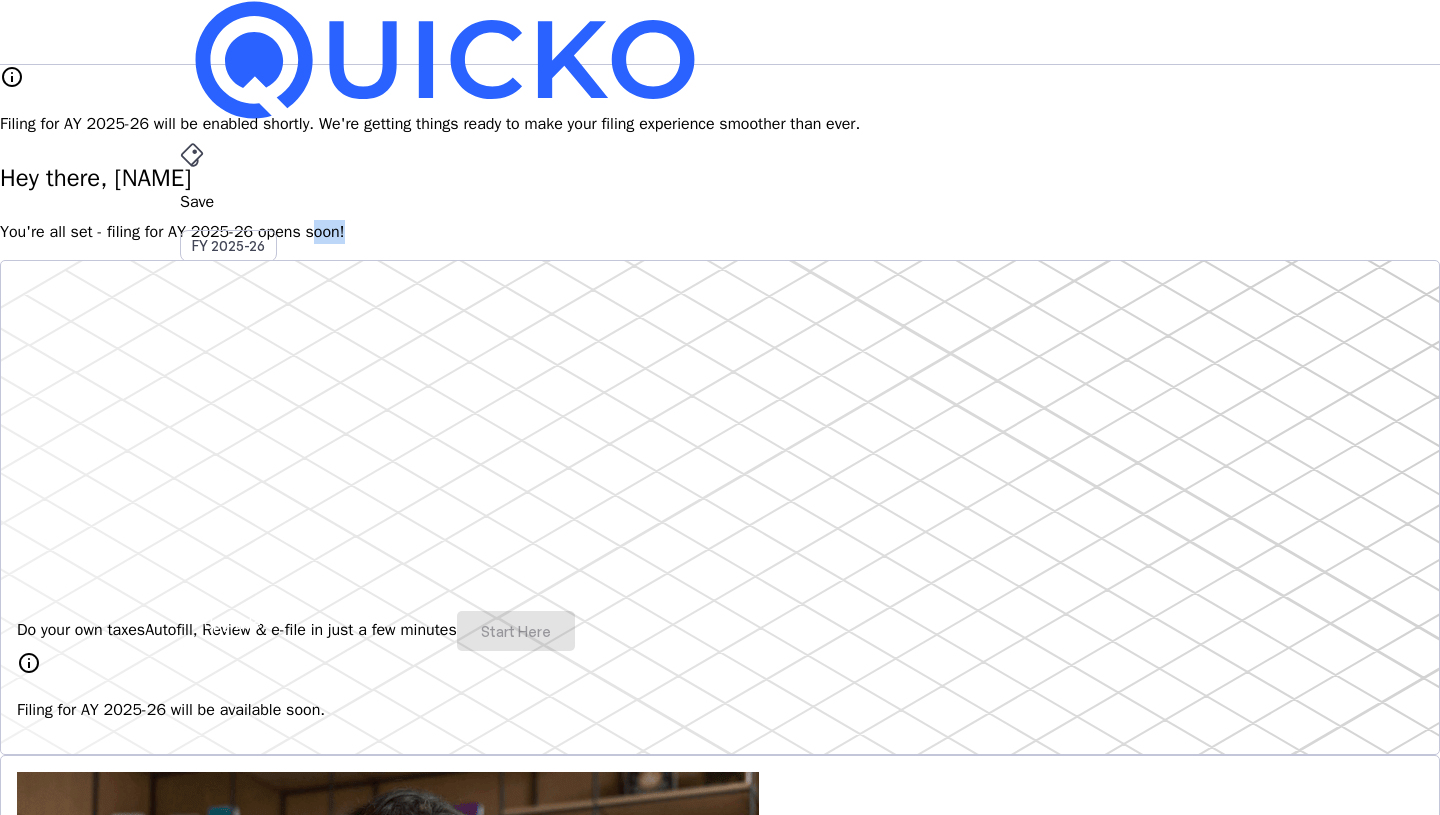 click on "You're all set - filing for AY 2025-26 opens soon!" at bounding box center (720, 232) 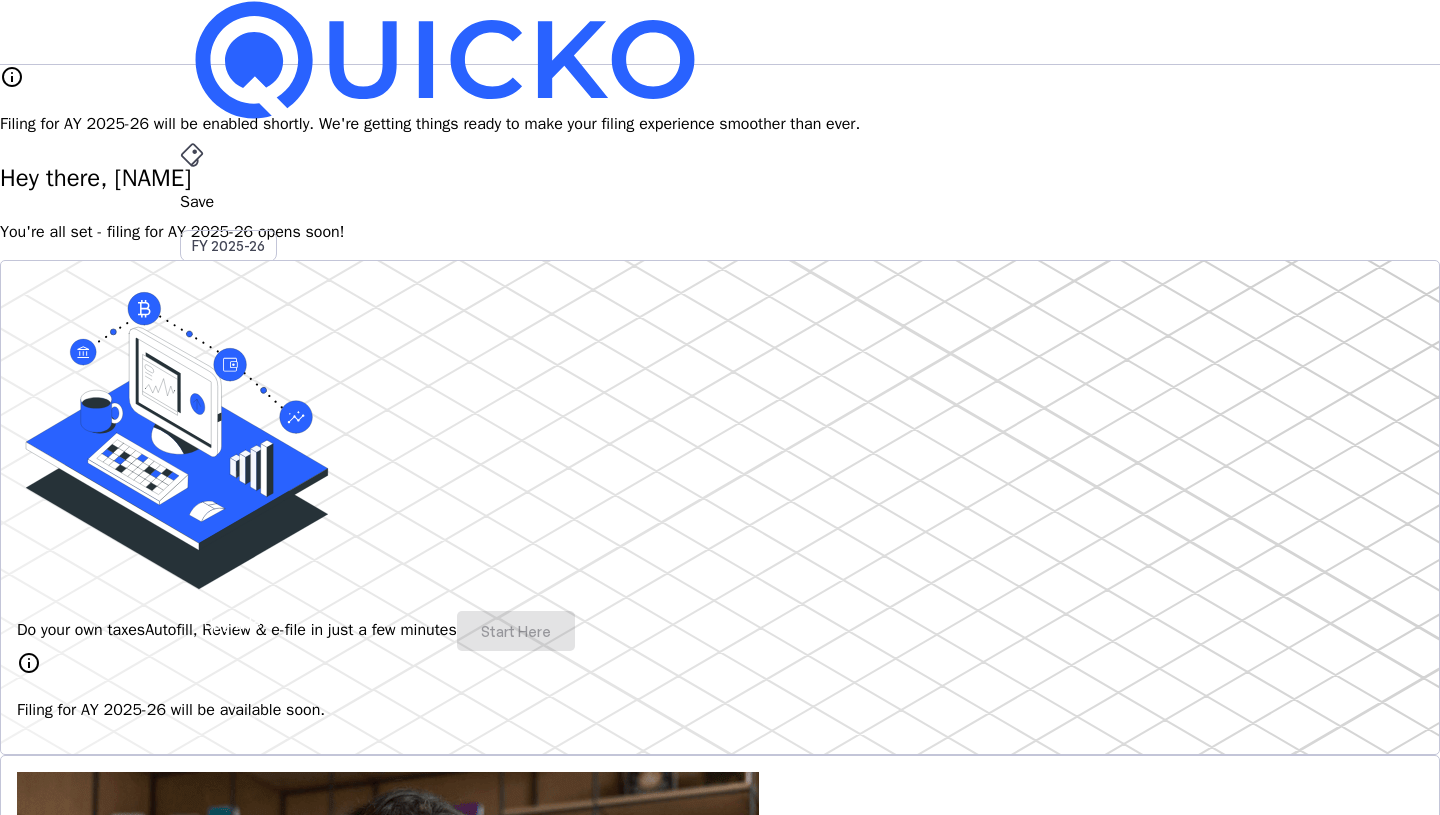 click on "You're all set - filing for AY 2025-26 opens soon!" at bounding box center [720, 232] 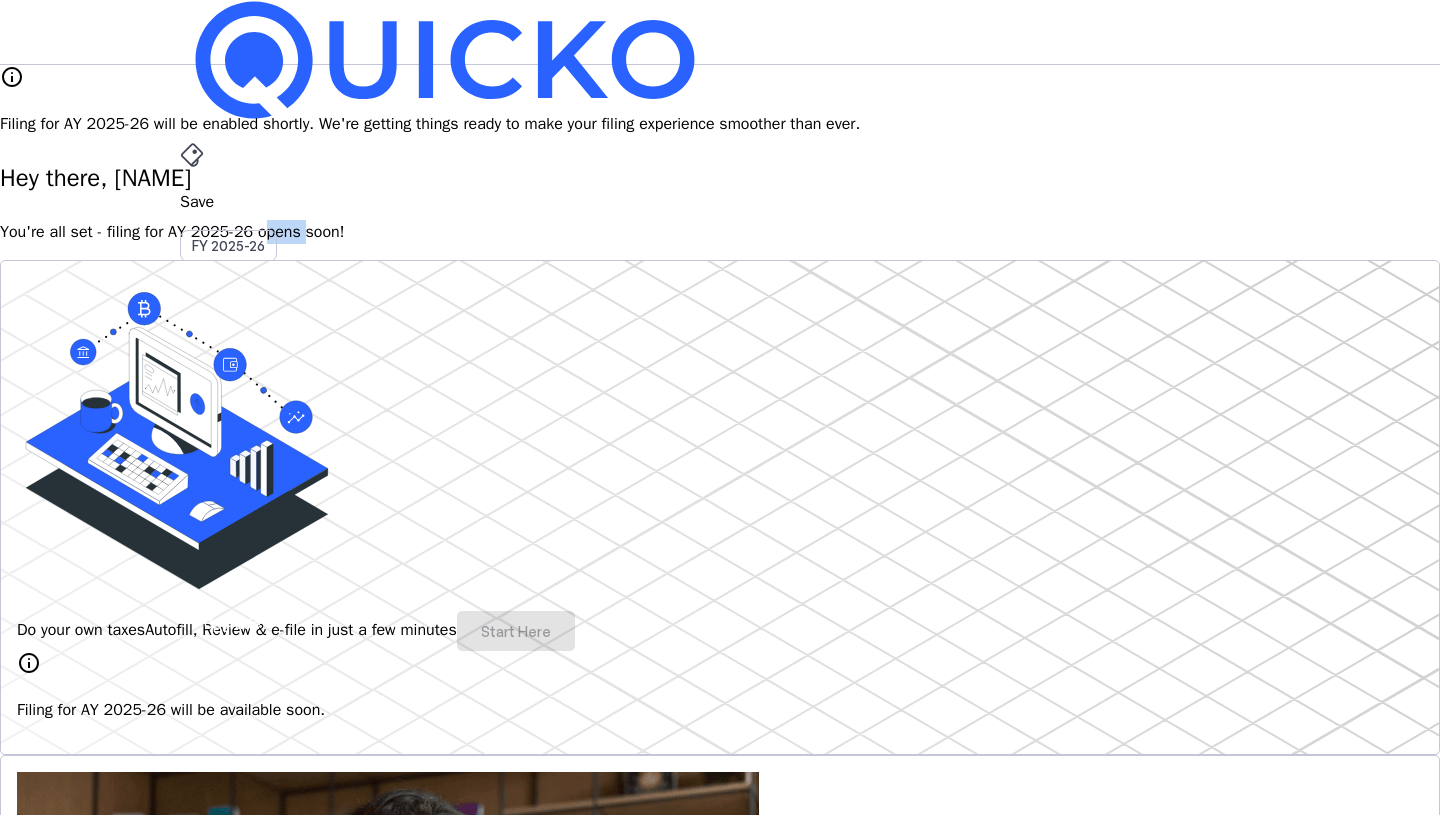click on "You're all set - filing for AY 2025-26 opens soon!" at bounding box center [720, 232] 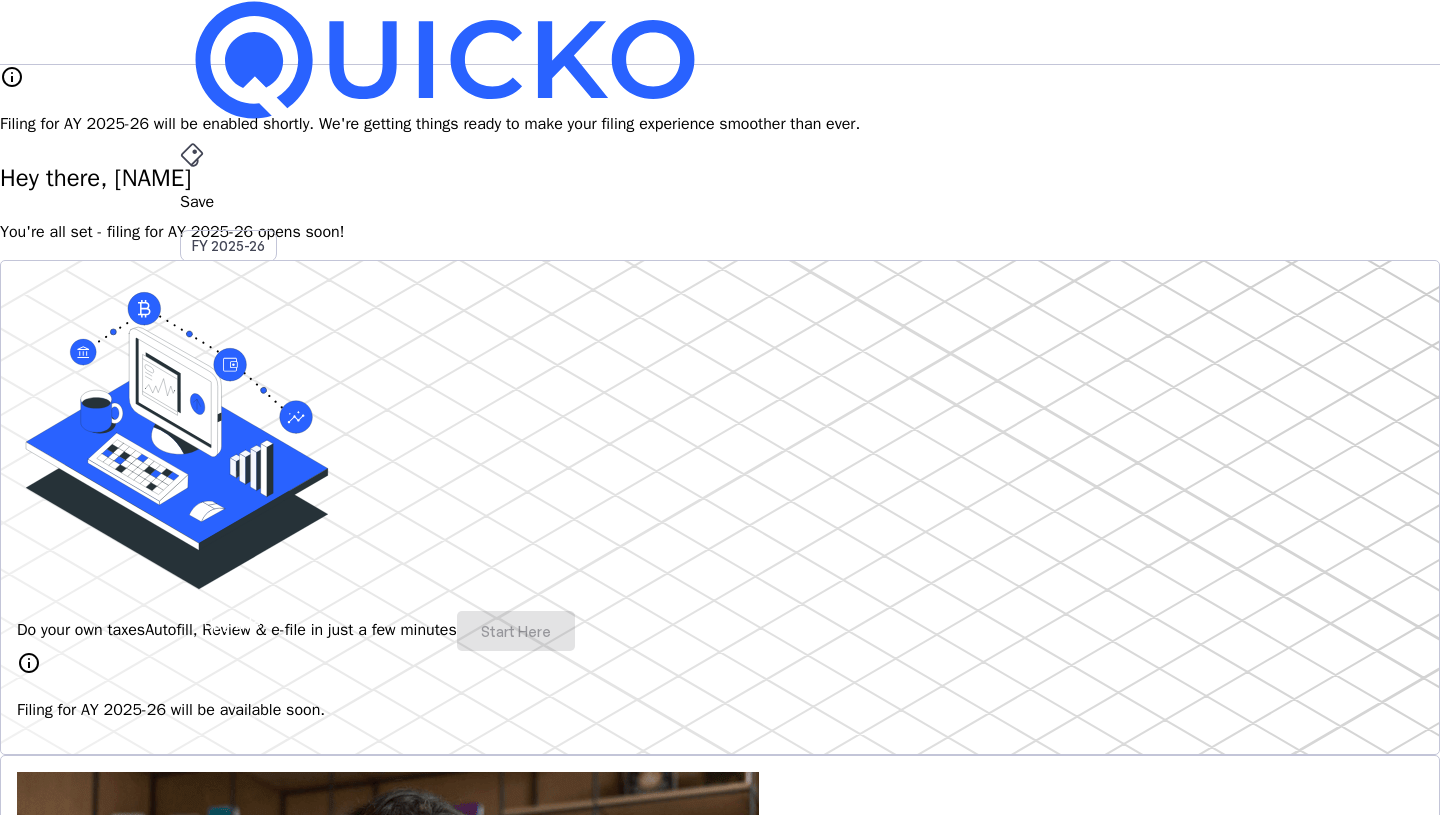 click on "You're all set - filing for AY 2025-26 opens soon!" at bounding box center (720, 232) 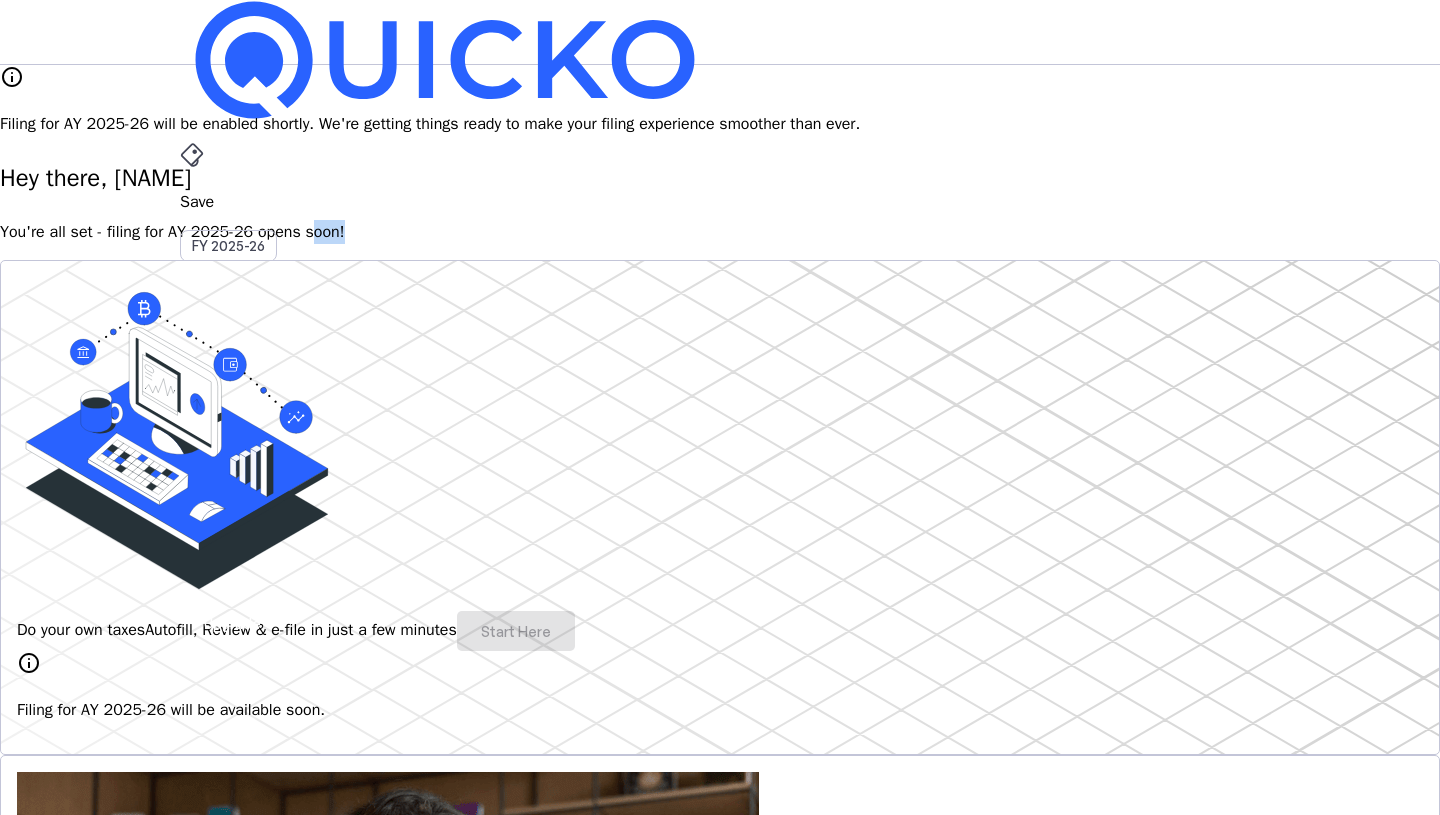 click on "You're all set - filing for AY 2025-26 opens soon!" at bounding box center [720, 232] 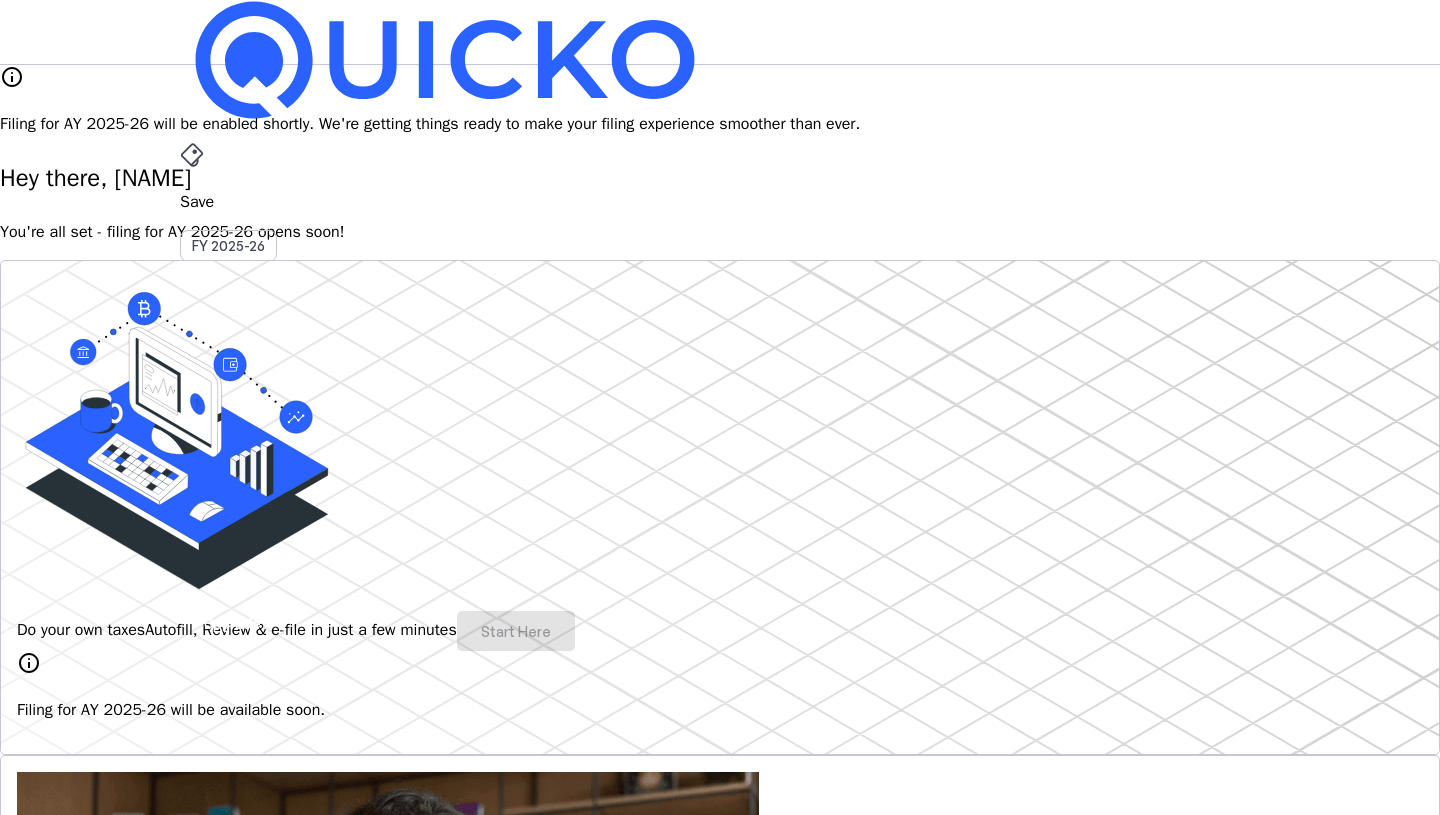 click on "You're all set - filing for AY 2025-26 opens soon!" at bounding box center [720, 232] 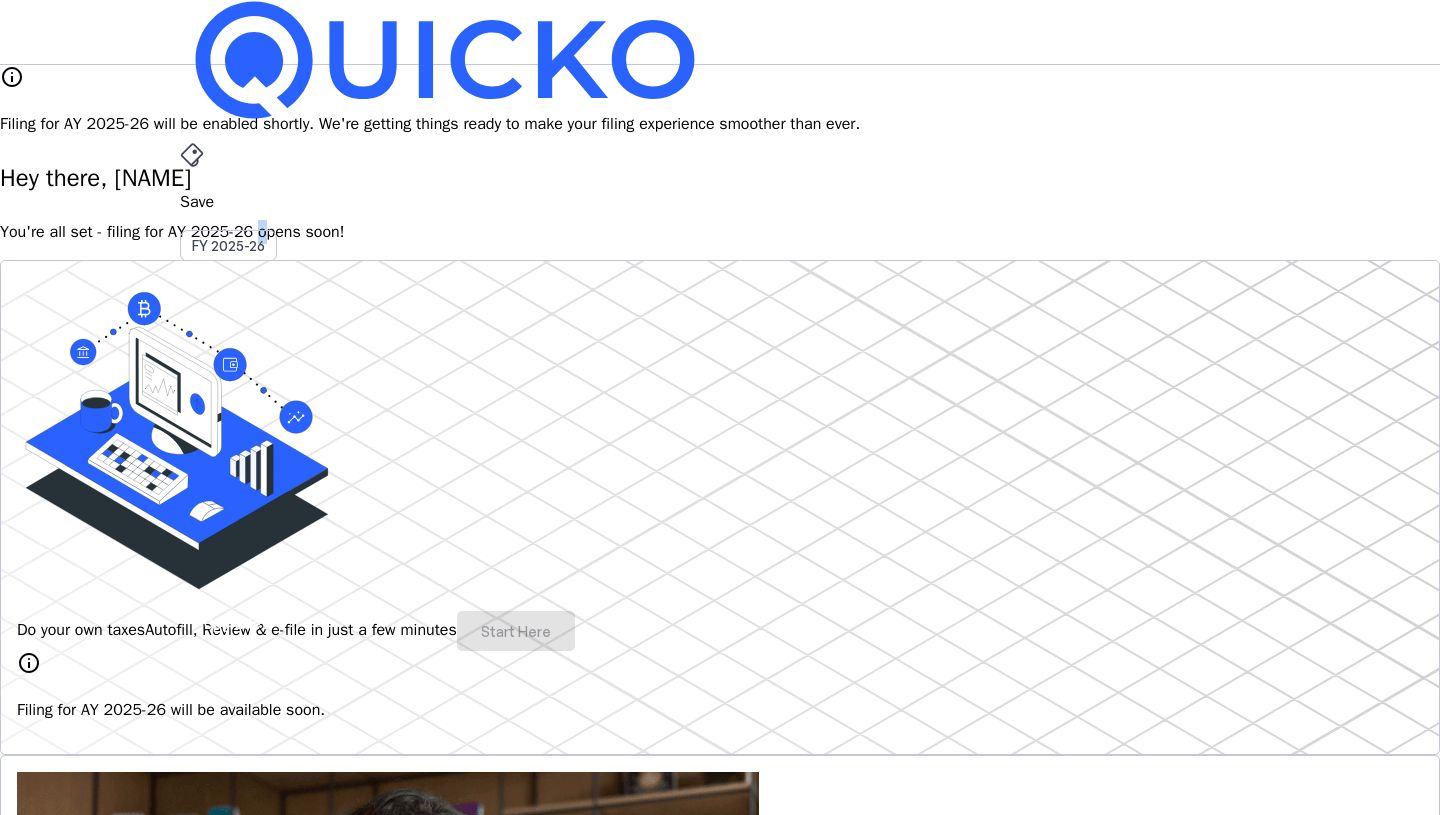click on "You're all set - filing for AY 2025-26 opens soon!" at bounding box center (720, 232) 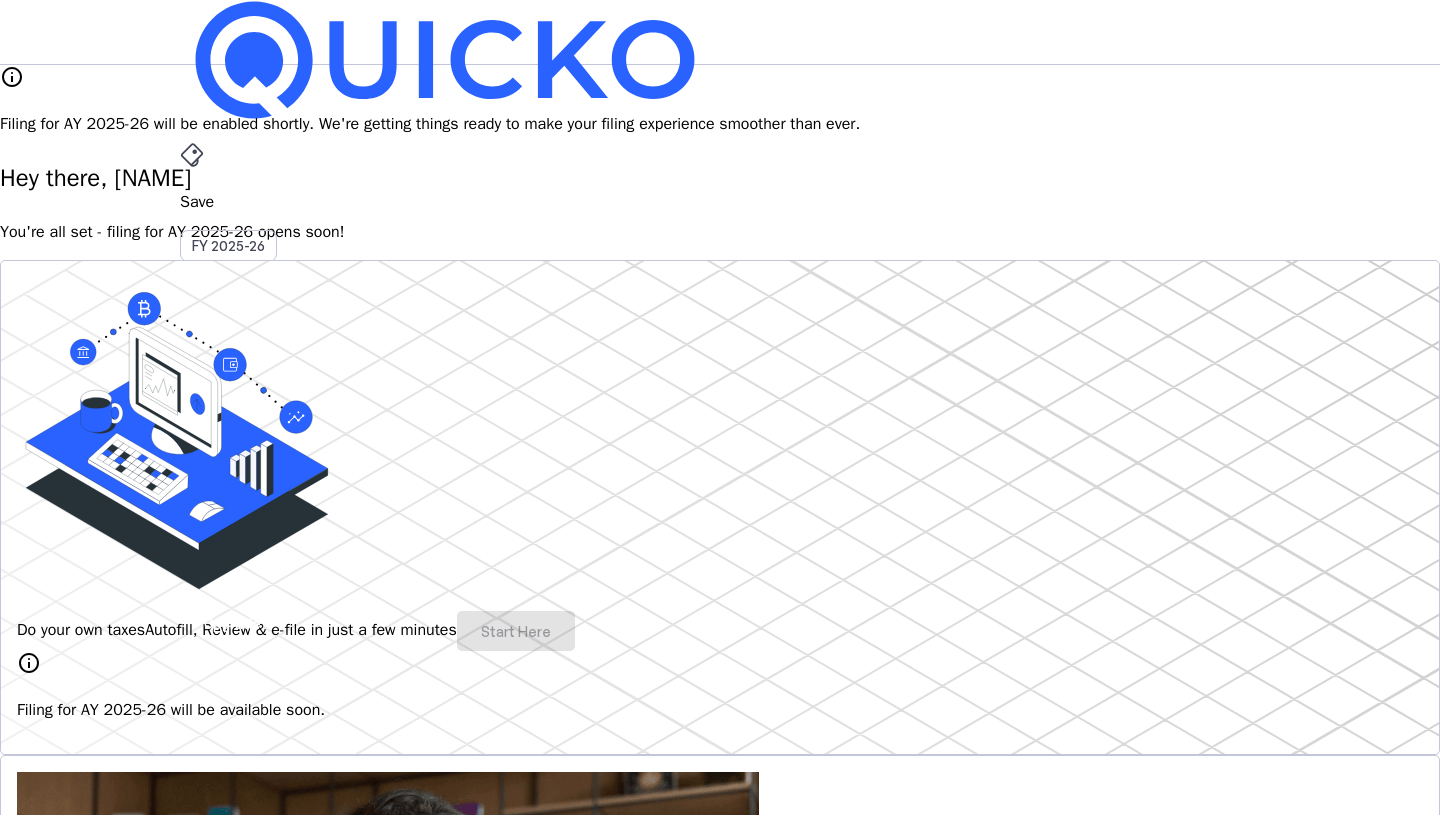click on "You're all set - filing for AY 2025-26 opens soon!" at bounding box center (720, 232) 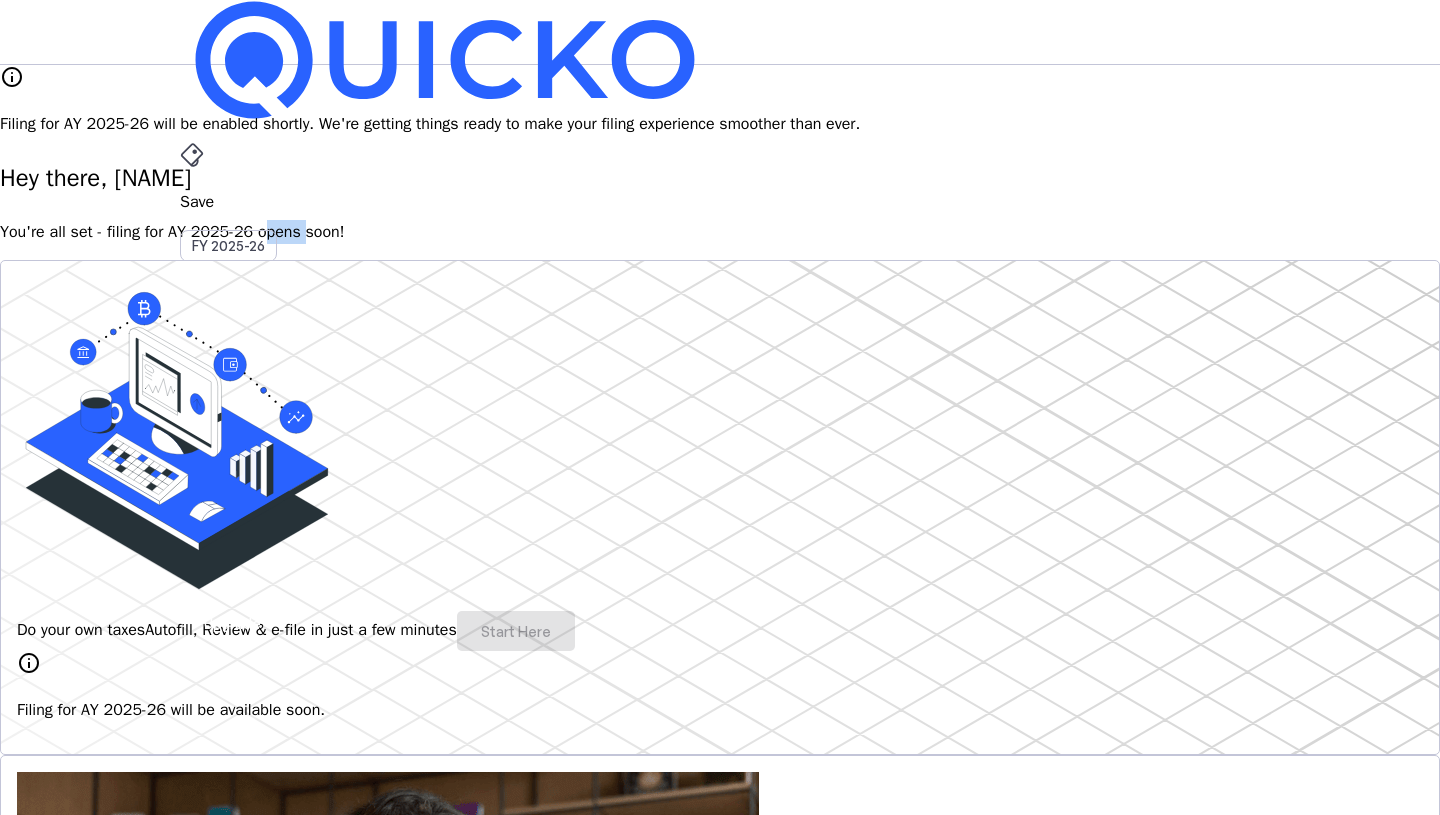 click on "You're all set - filing for AY 2025-26 opens soon!" at bounding box center [720, 232] 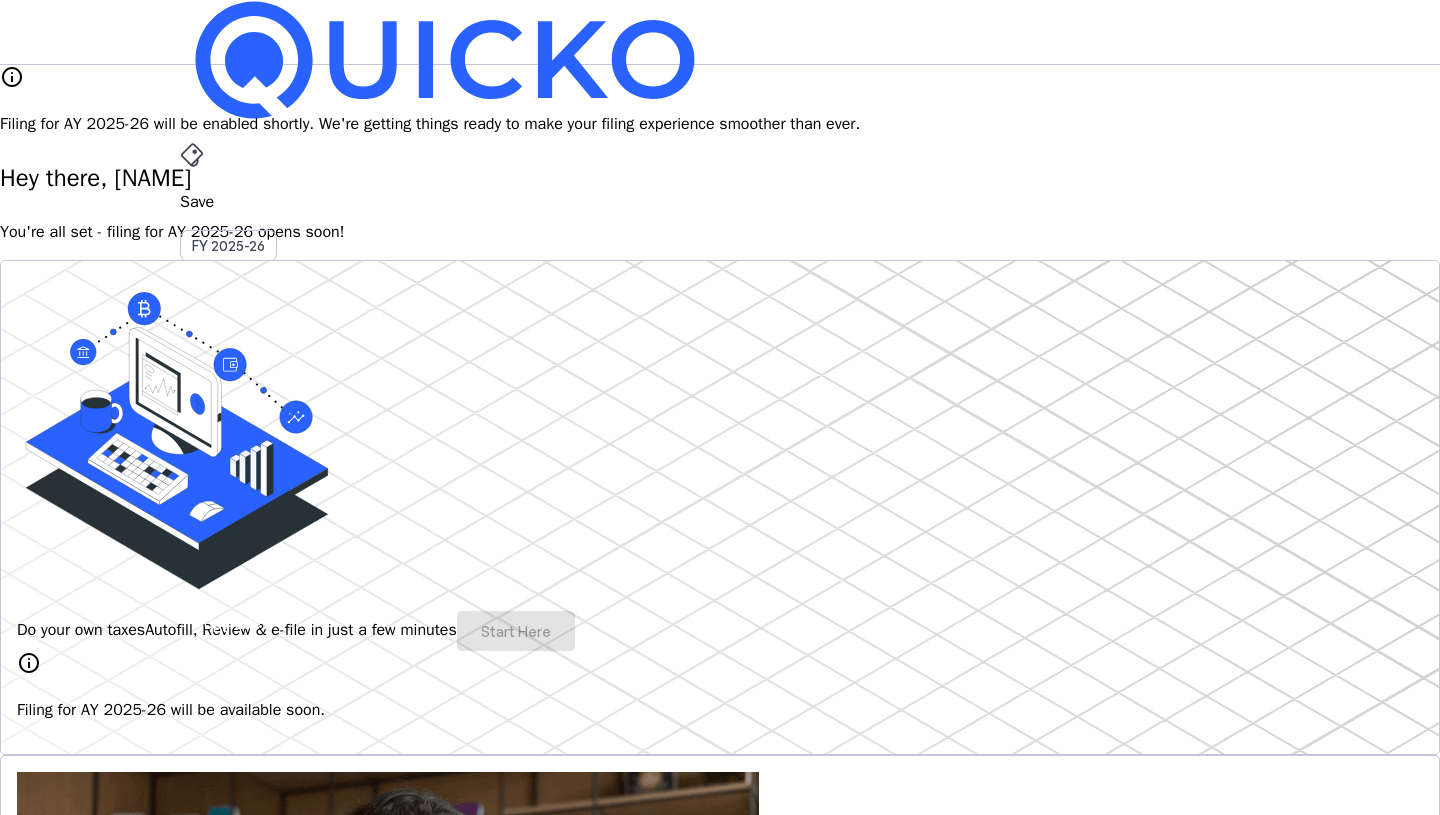 click on "You're all set - filing for AY 2025-26 opens soon!" at bounding box center (720, 232) 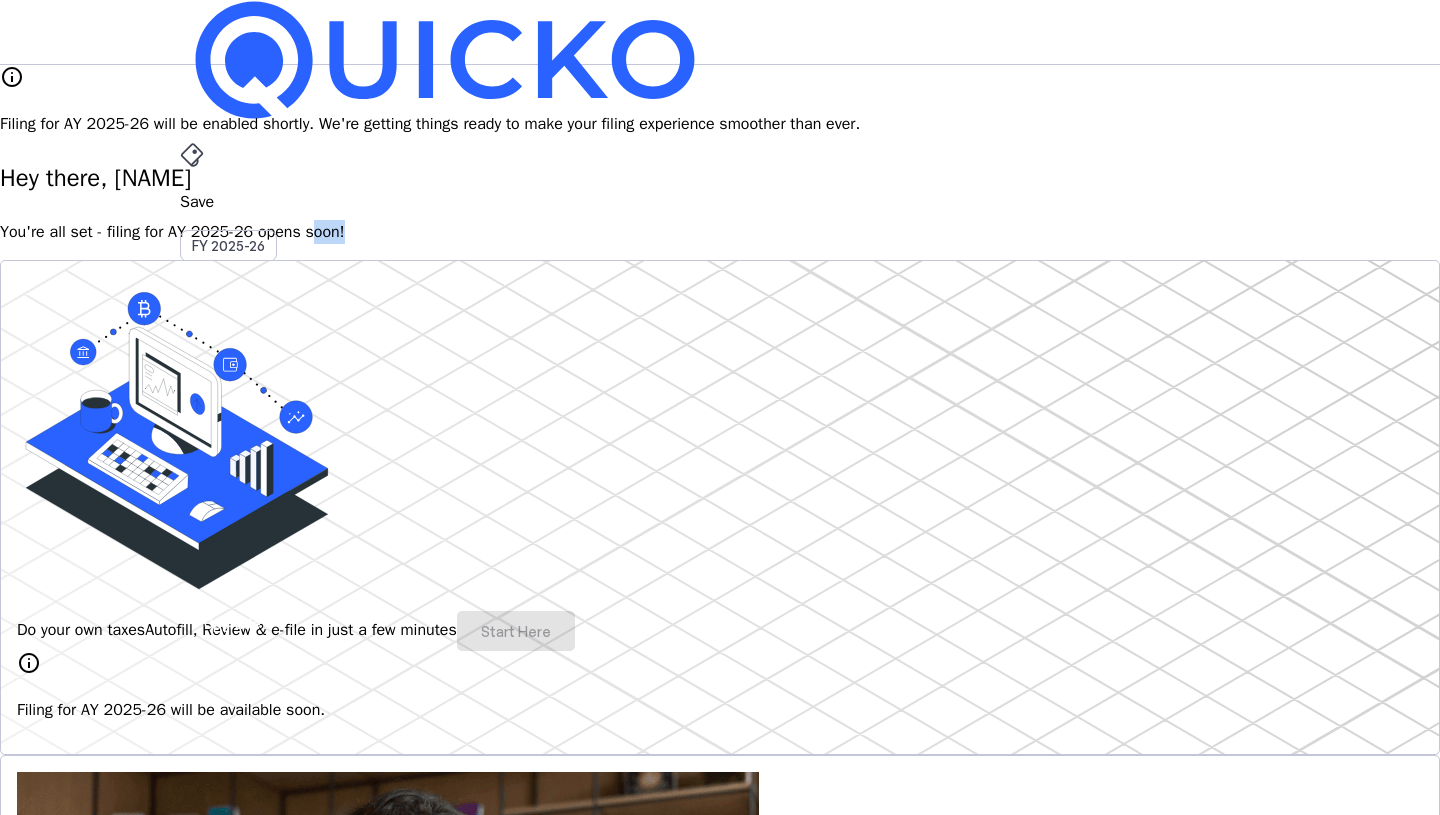 click on "You're all set - filing for AY 2025-26 opens soon!" at bounding box center (720, 232) 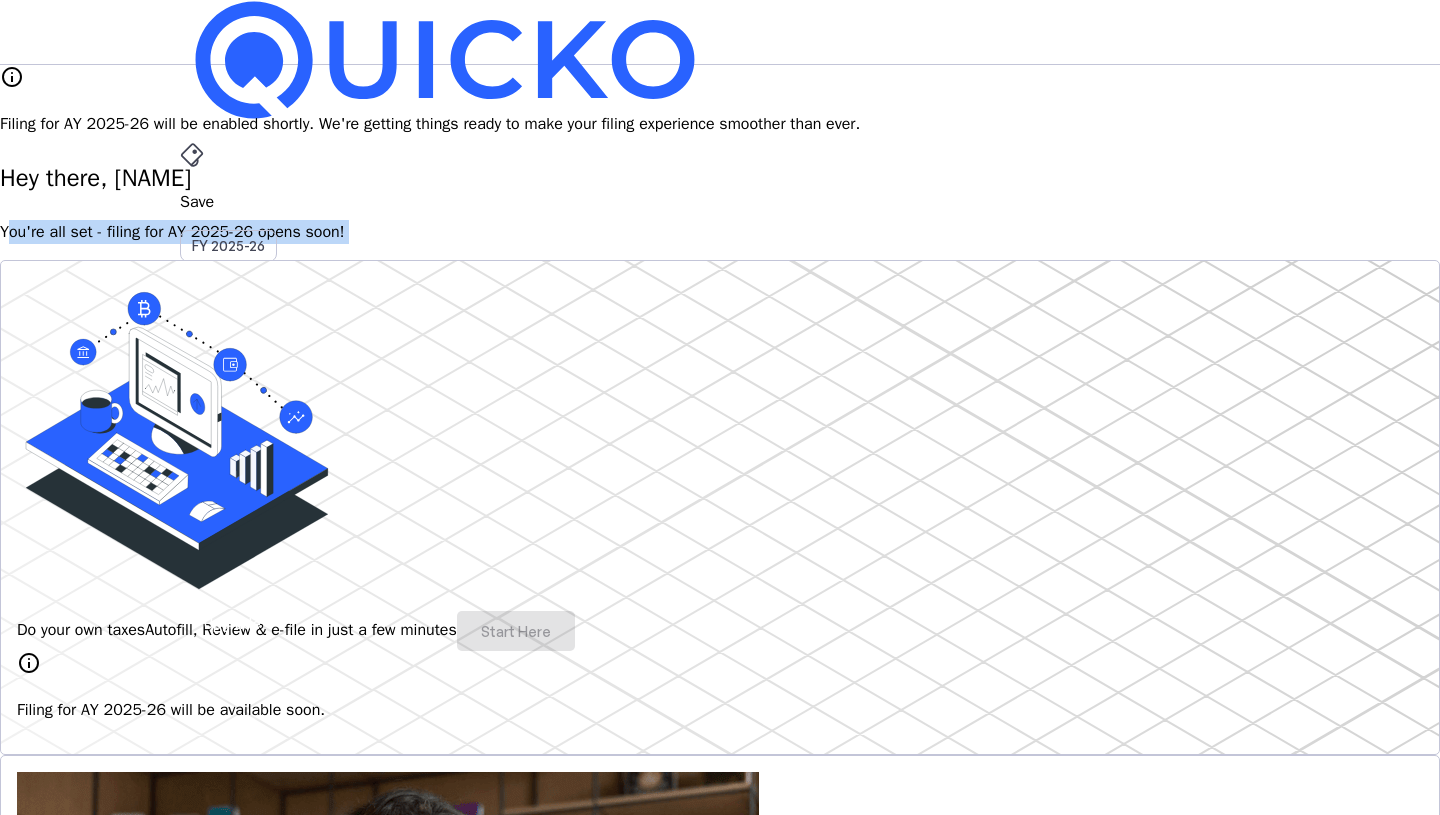 click on "You're all set - filing for AY 2025-26 opens soon!" at bounding box center (720, 232) 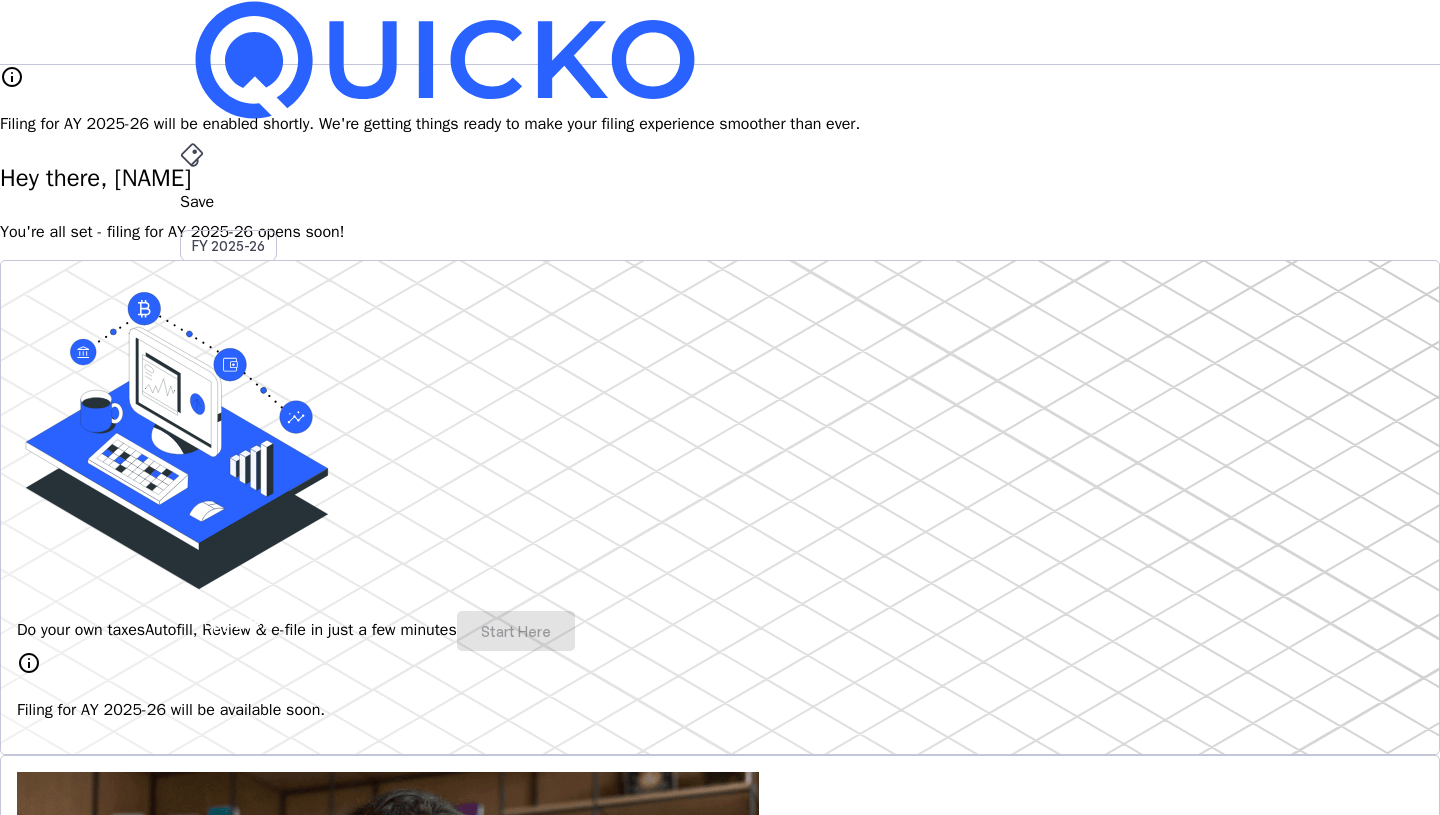 click on "You're all set - filing for AY 2025-26 opens soon!" at bounding box center [720, 232] 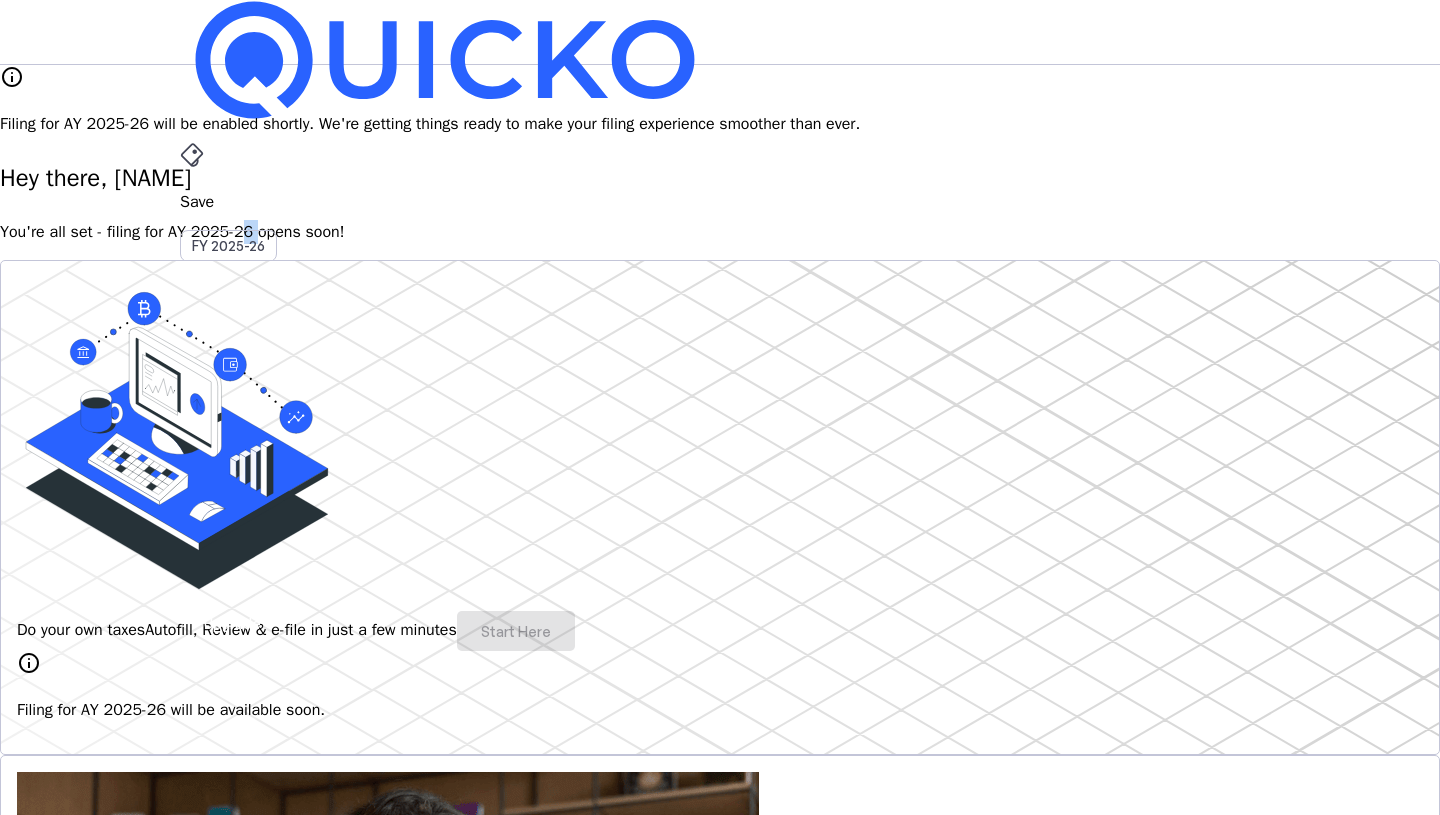 click on "You're all set - filing for AY 2025-26 opens soon!" at bounding box center (720, 232) 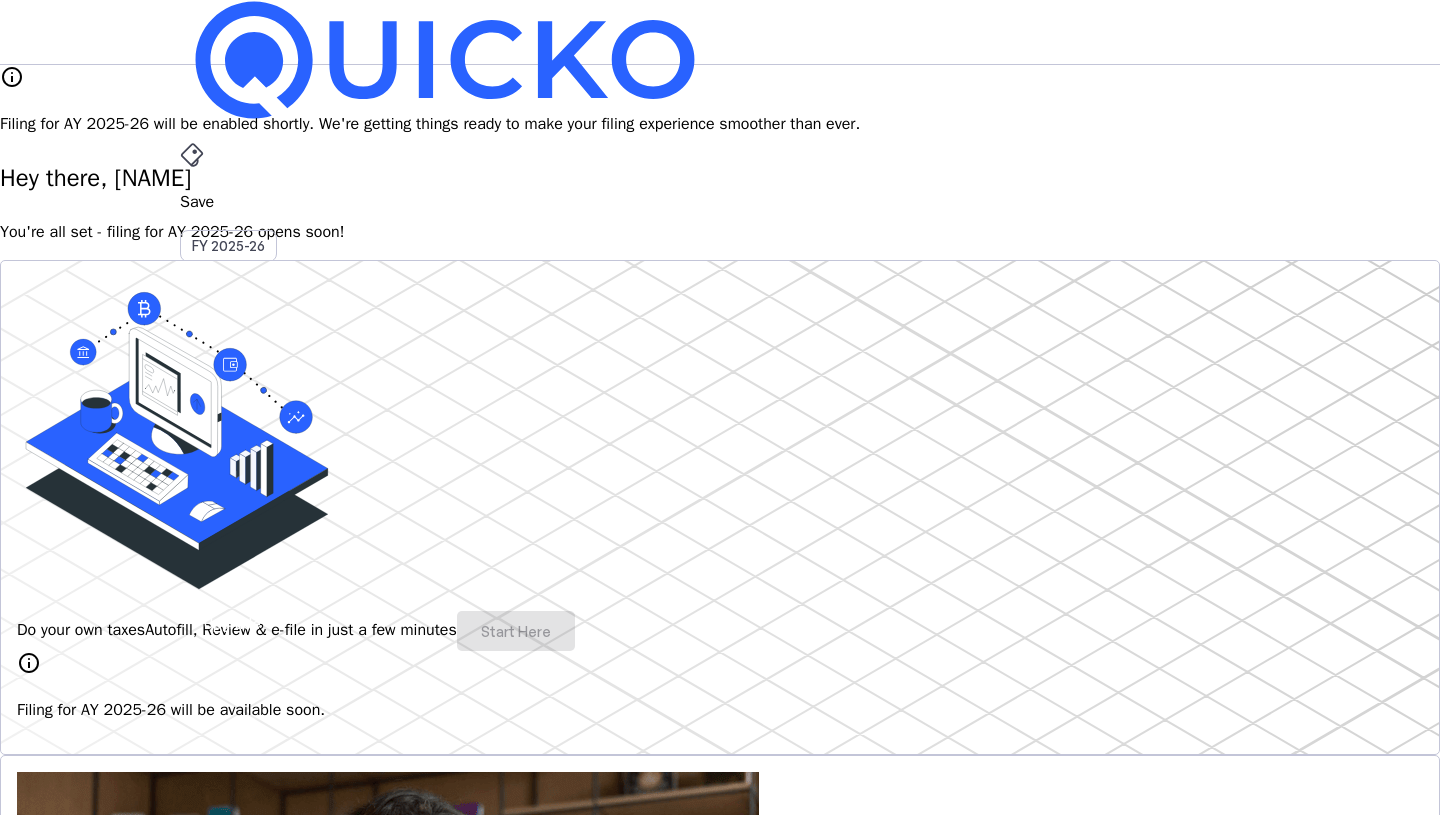 click on "You're all set - filing for AY 2025-26 opens soon!" at bounding box center (720, 232) 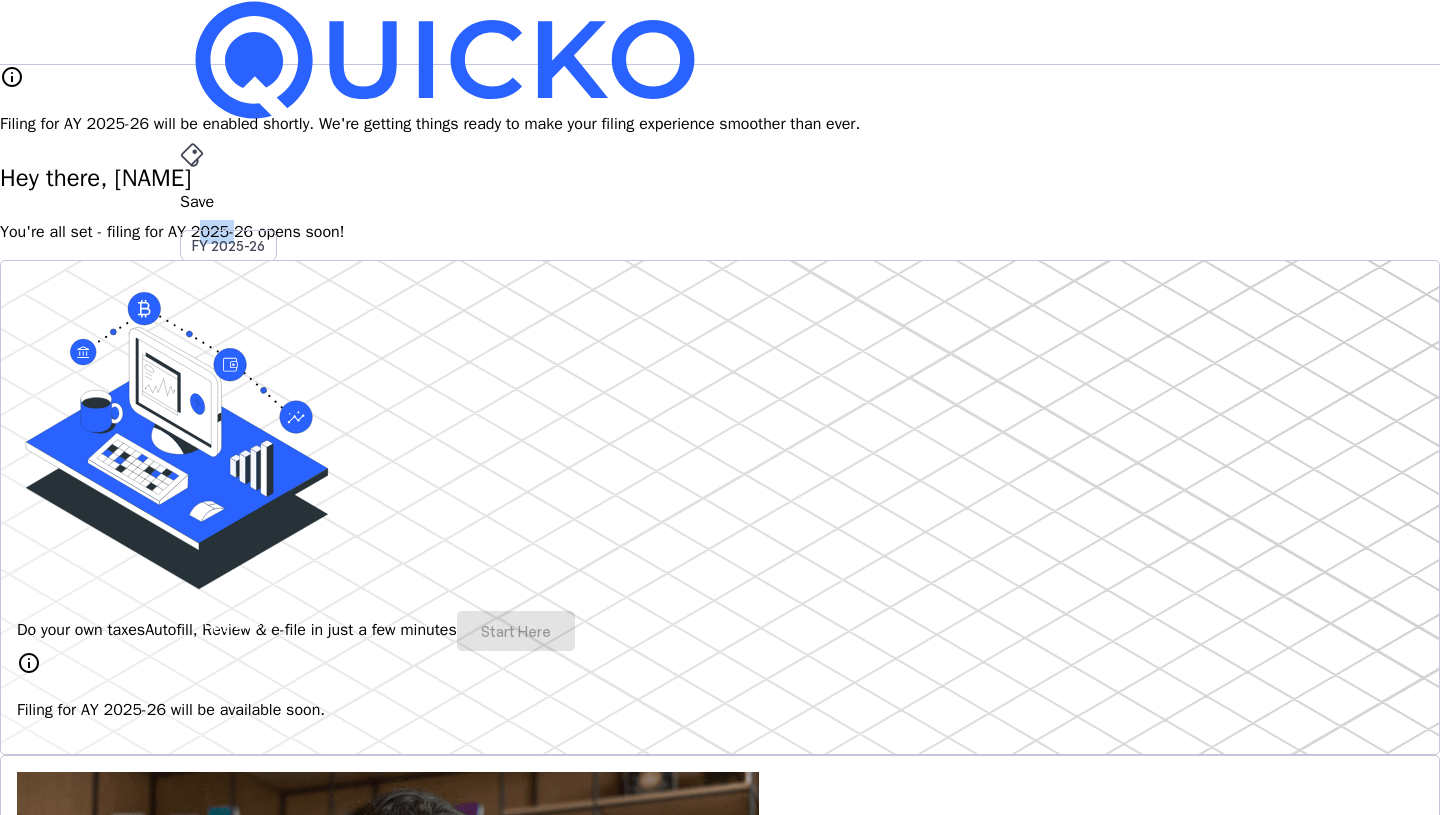 click on "You're all set - filing for AY 2025-26 opens soon!" at bounding box center (720, 232) 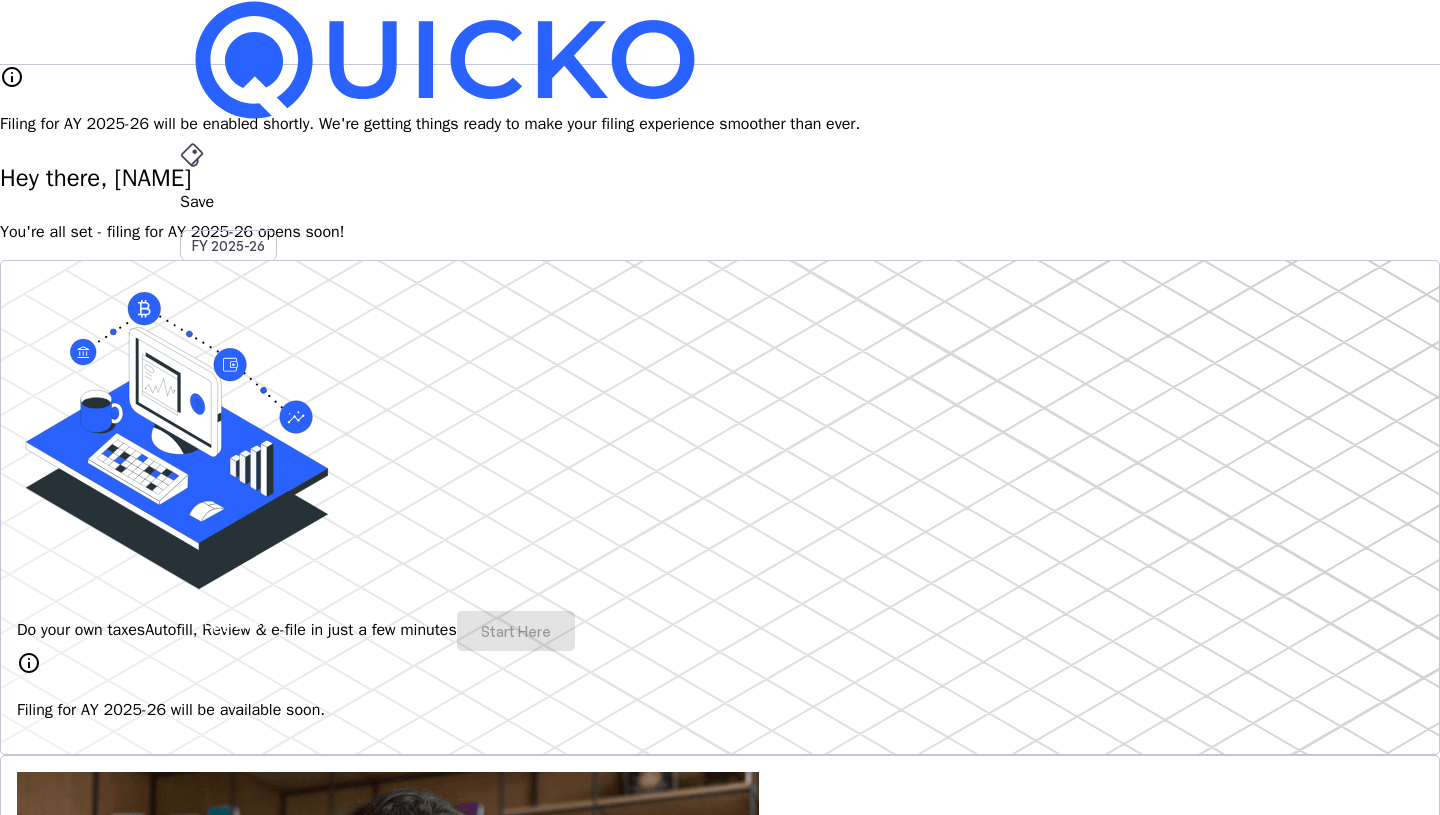 click on "Hey there, REETA   You're all set - filing for AY 2025-26 opens soon!" at bounding box center [720, 202] 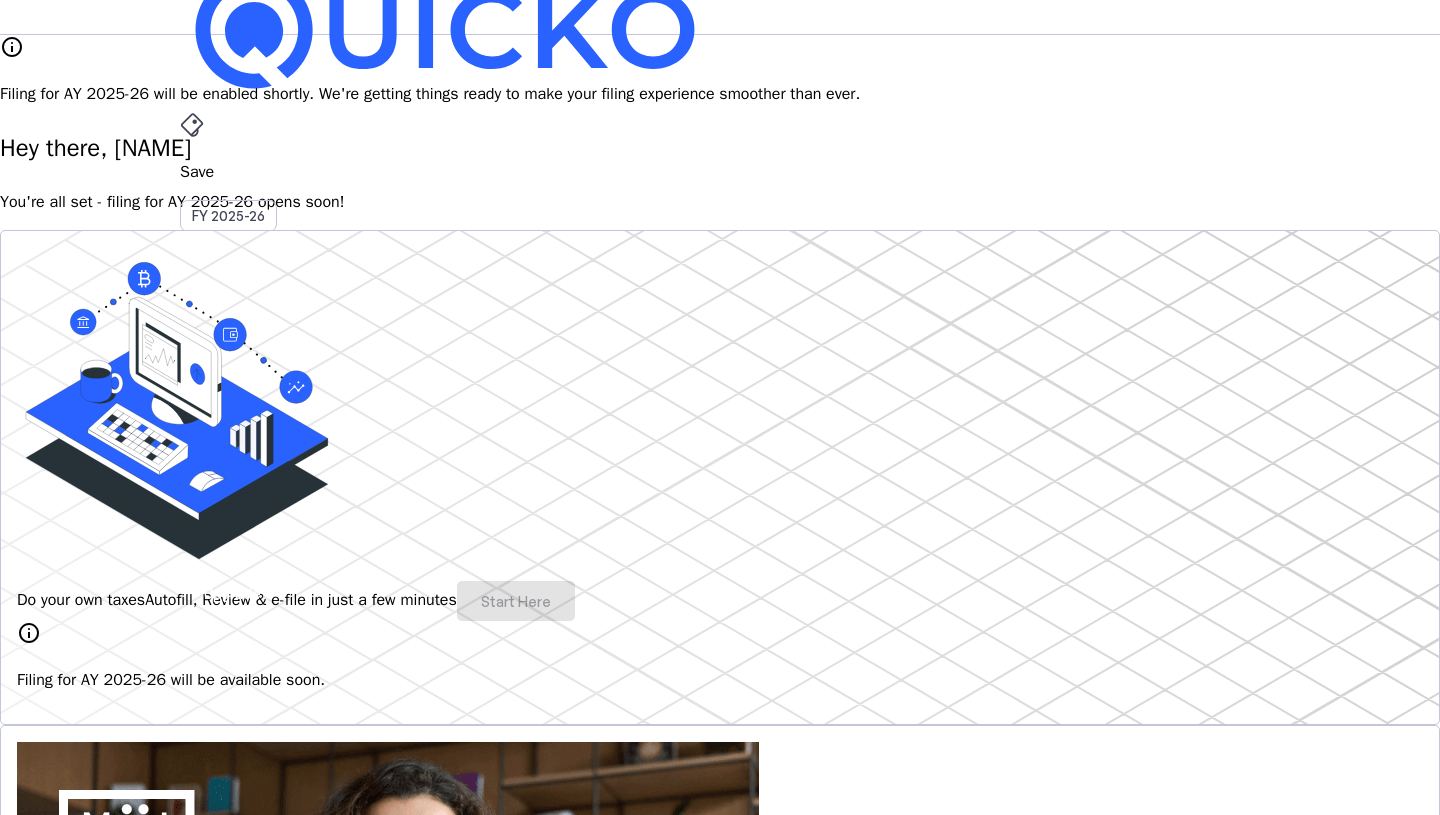 scroll, scrollTop: 0, scrollLeft: 0, axis: both 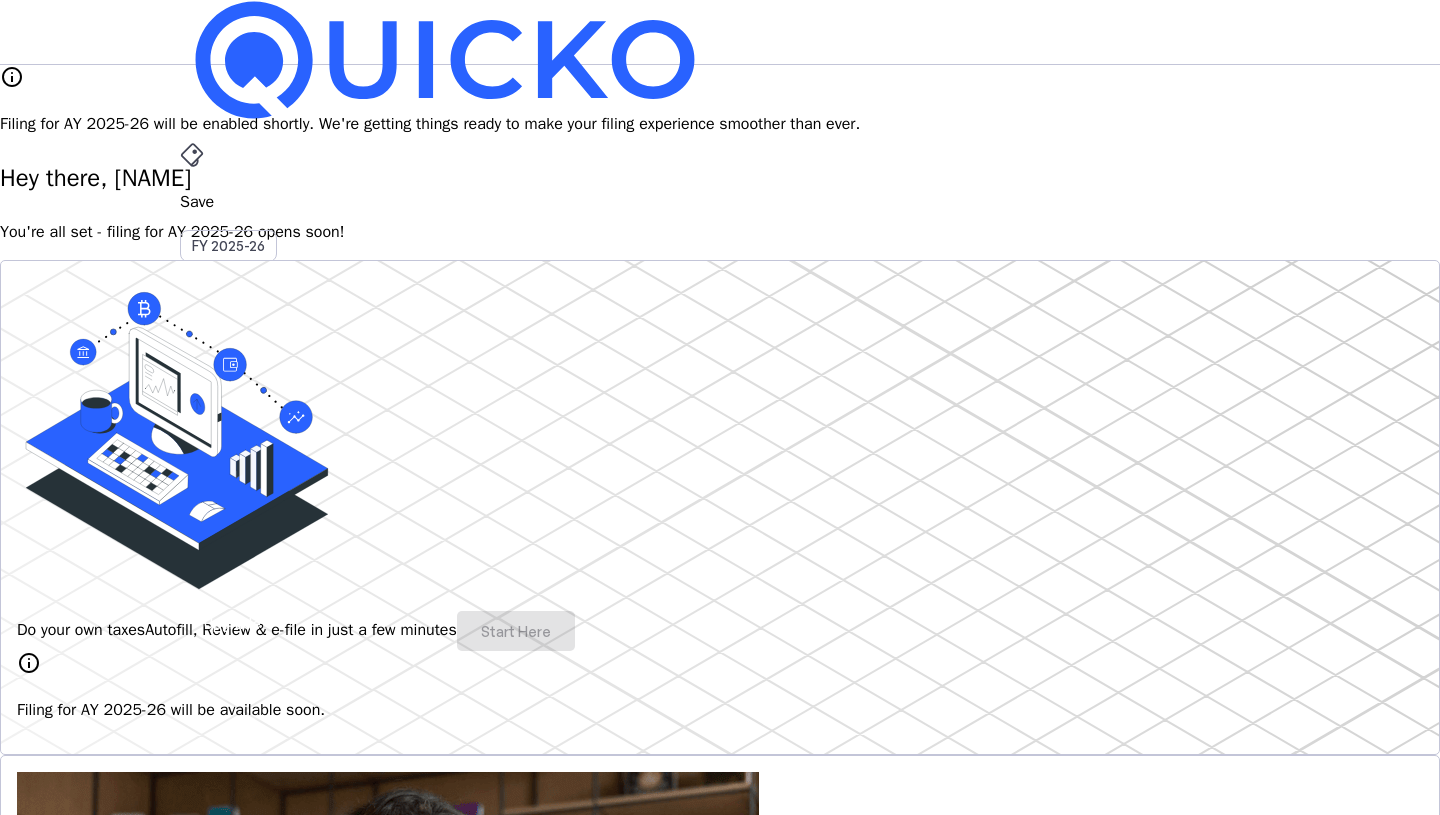 click on "arrow_drop_down" at bounding box center (192, 536) 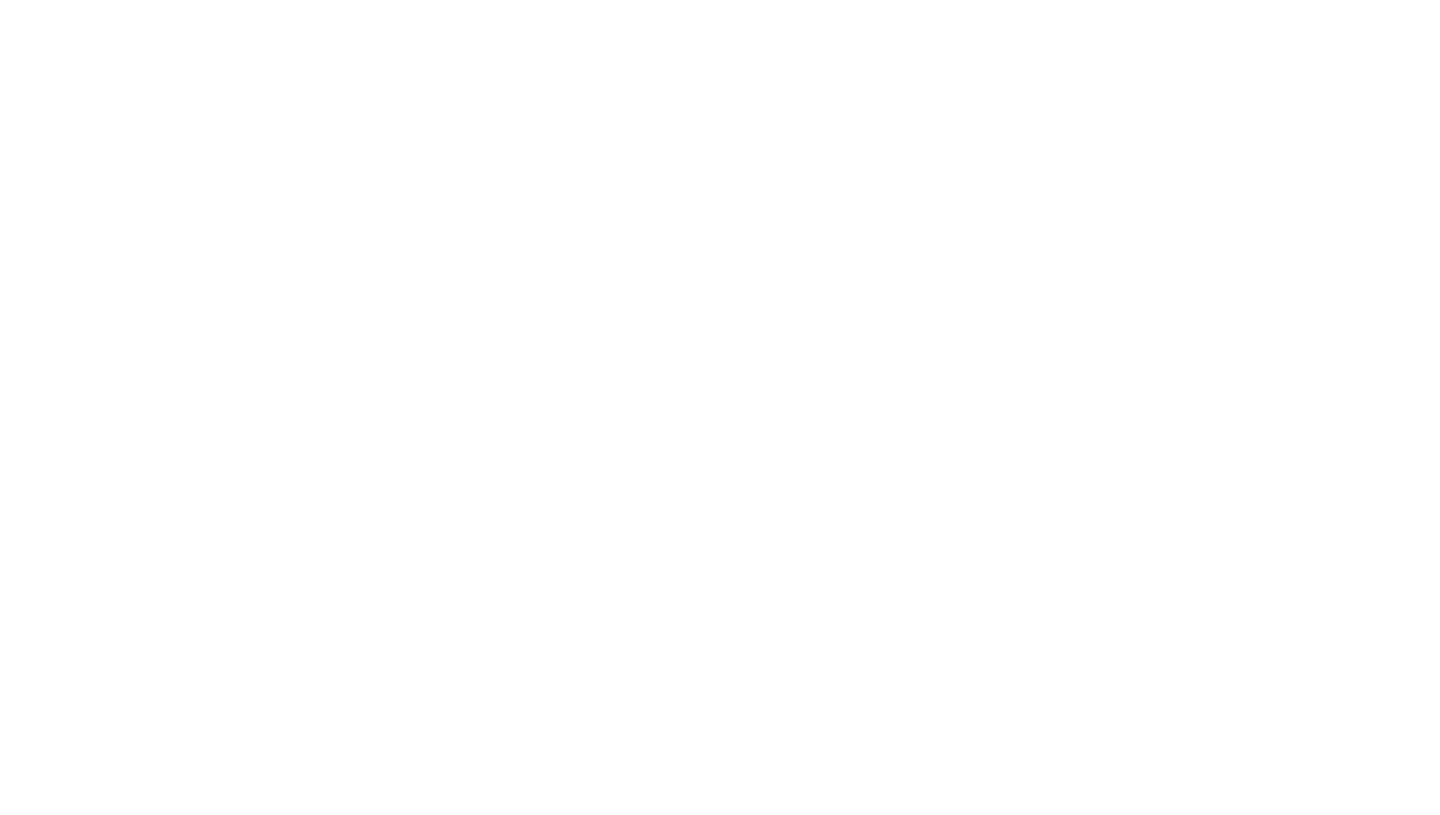 scroll, scrollTop: 0, scrollLeft: 0, axis: both 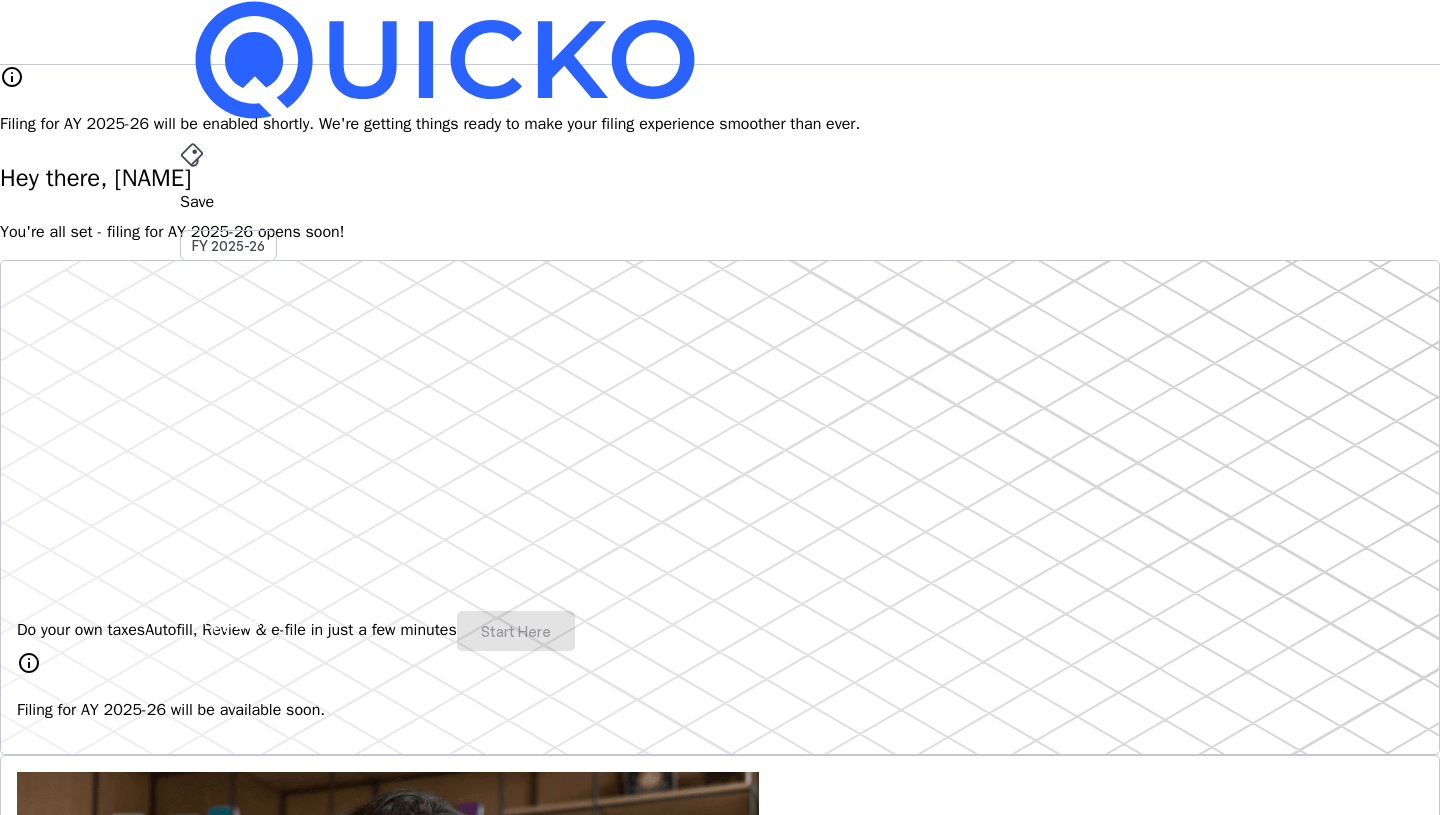 click on "RC" at bounding box center [196, 587] 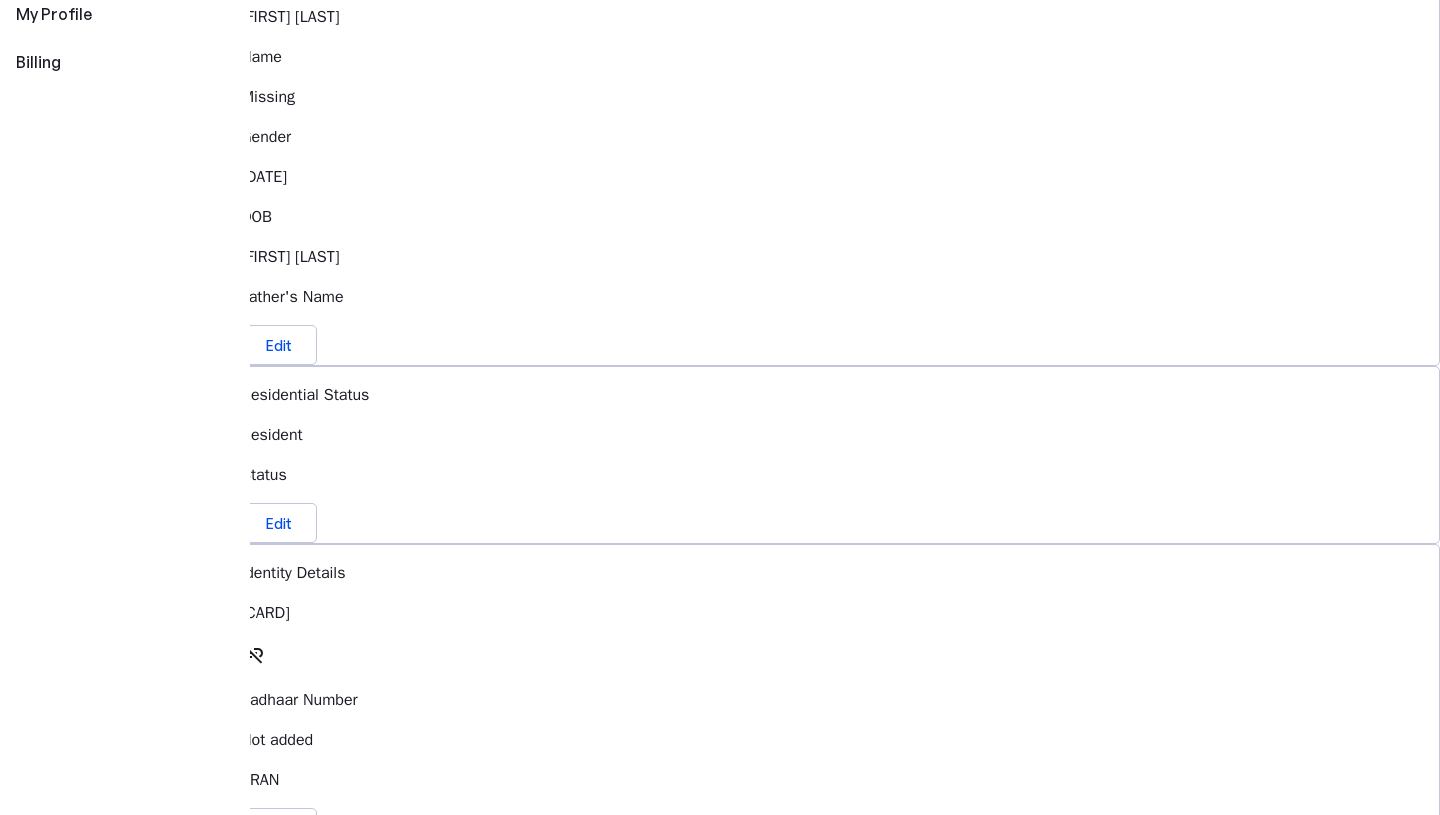scroll, scrollTop: 0, scrollLeft: 0, axis: both 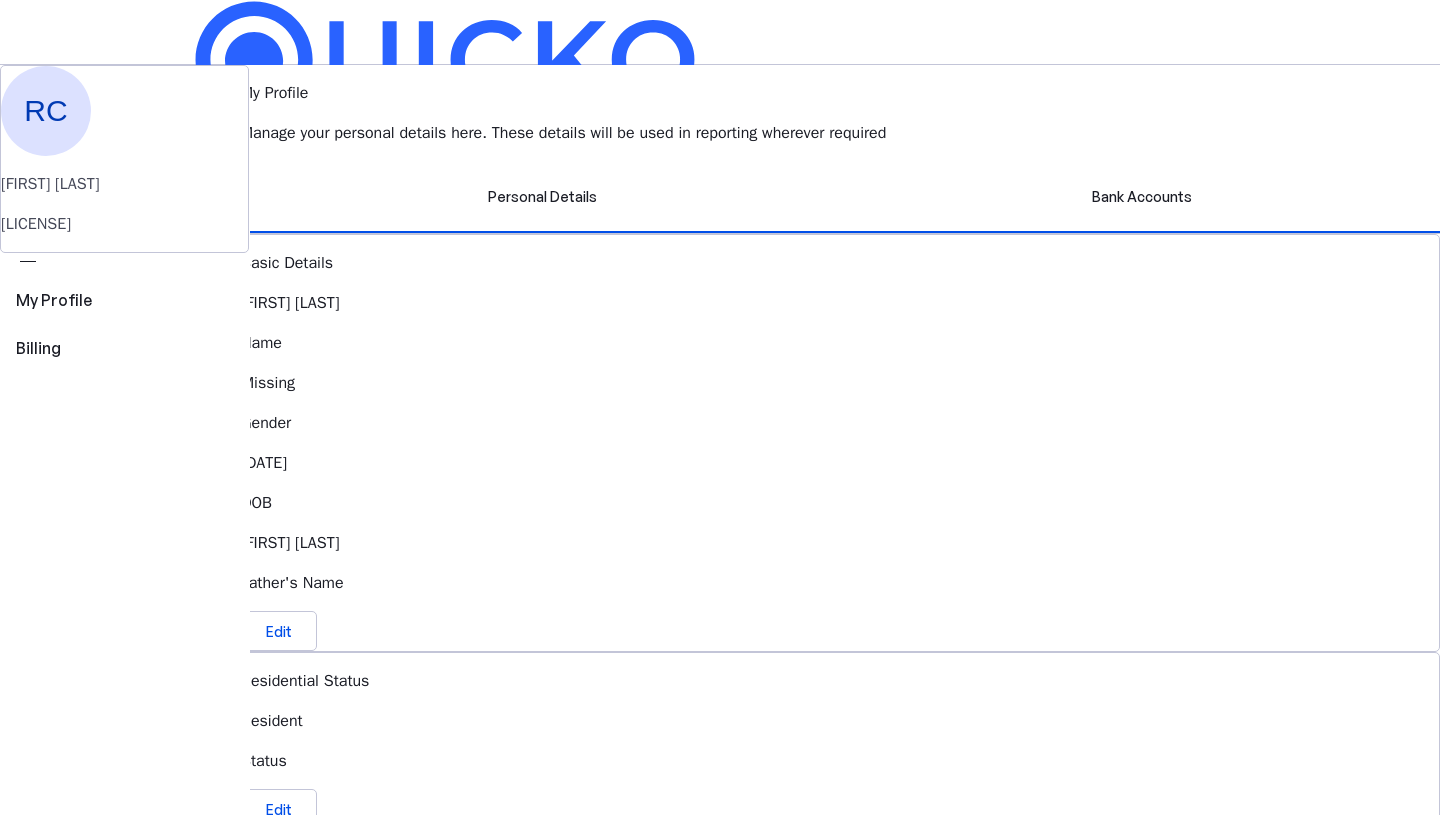 click on "Save FY 2025-26  Pay   File AY 2025-26  More  arrow_drop_down  RC   Upgrade" at bounding box center (720, 32) 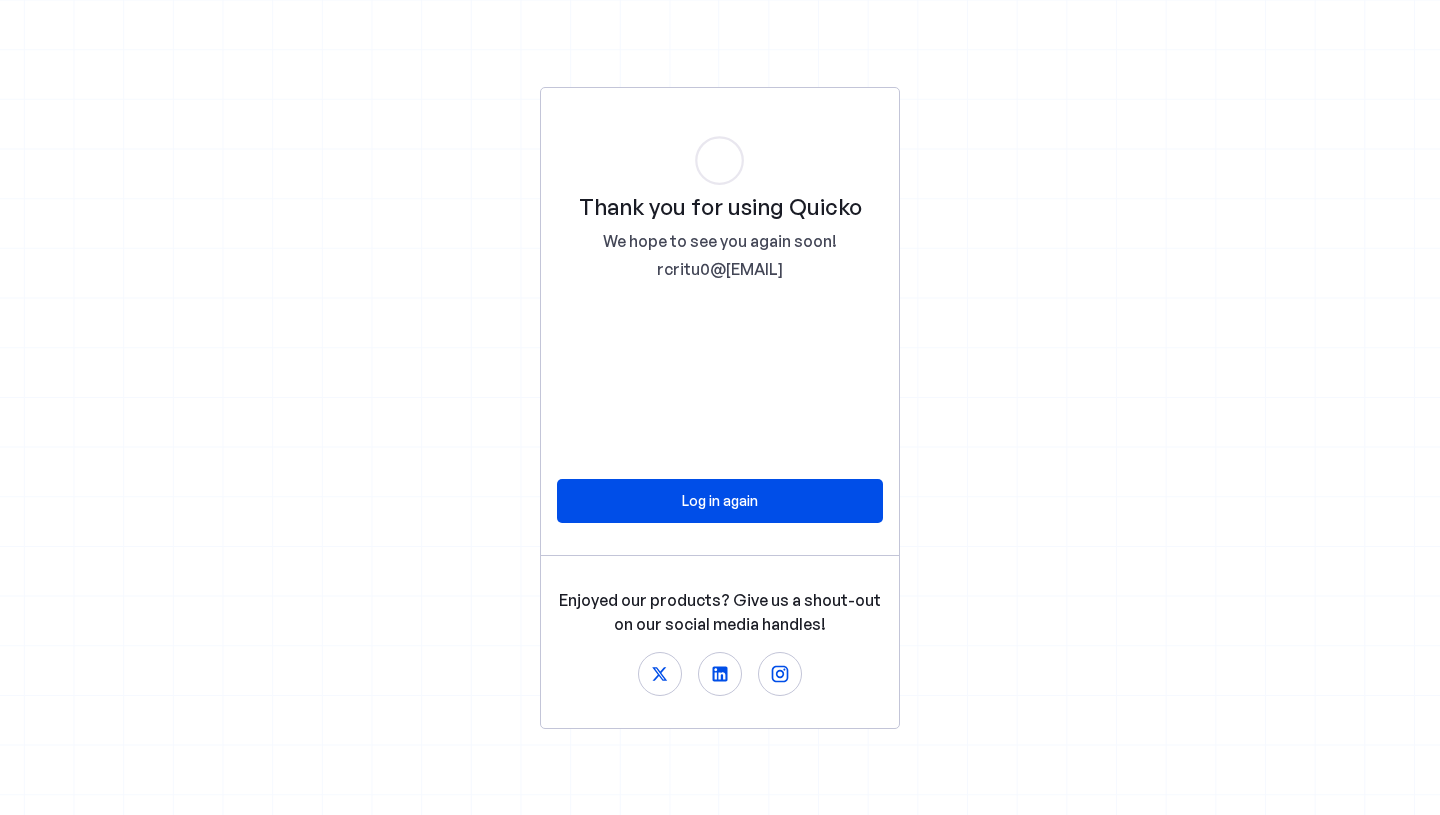 scroll, scrollTop: 0, scrollLeft: 0, axis: both 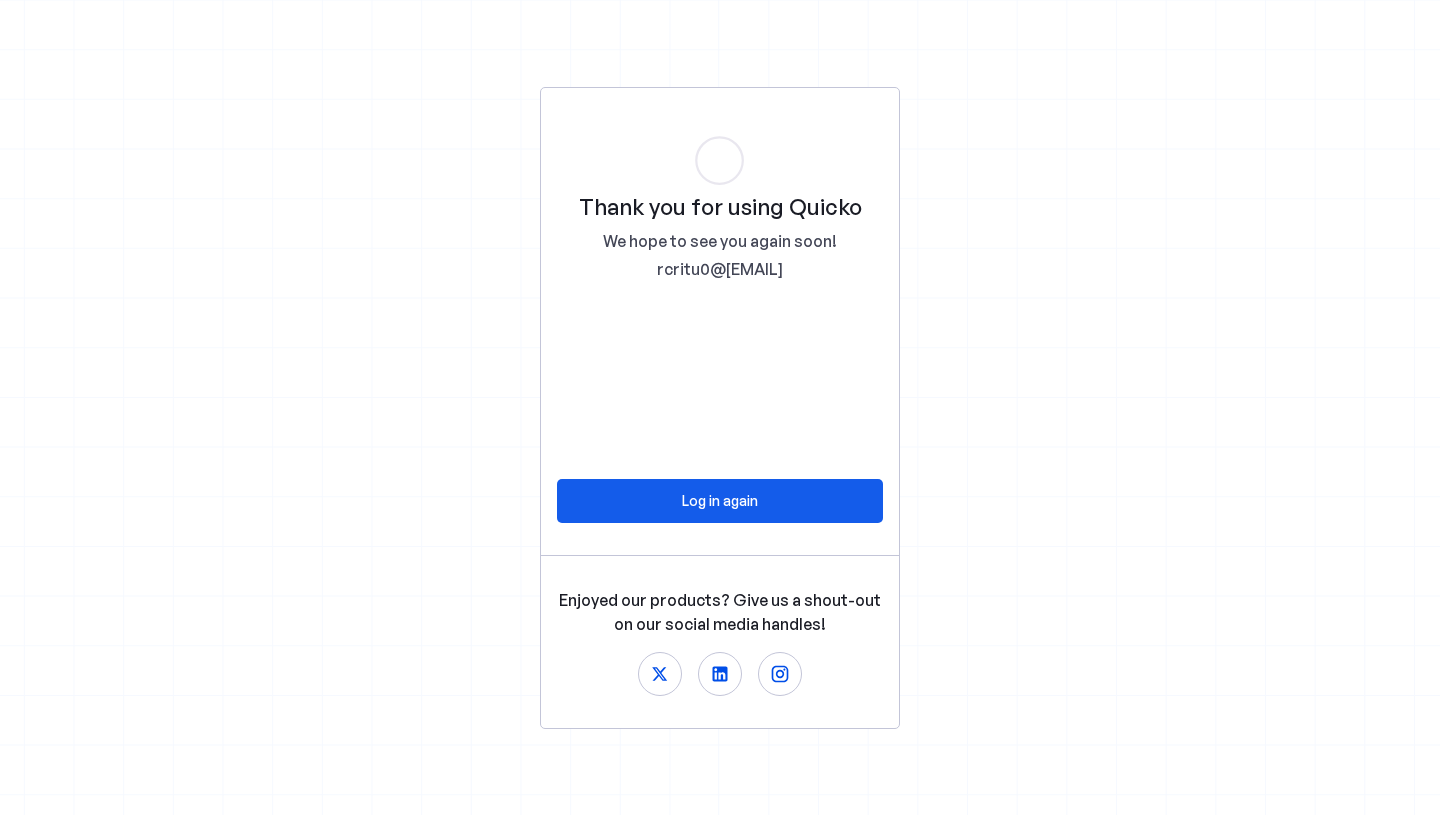 click at bounding box center [720, 501] 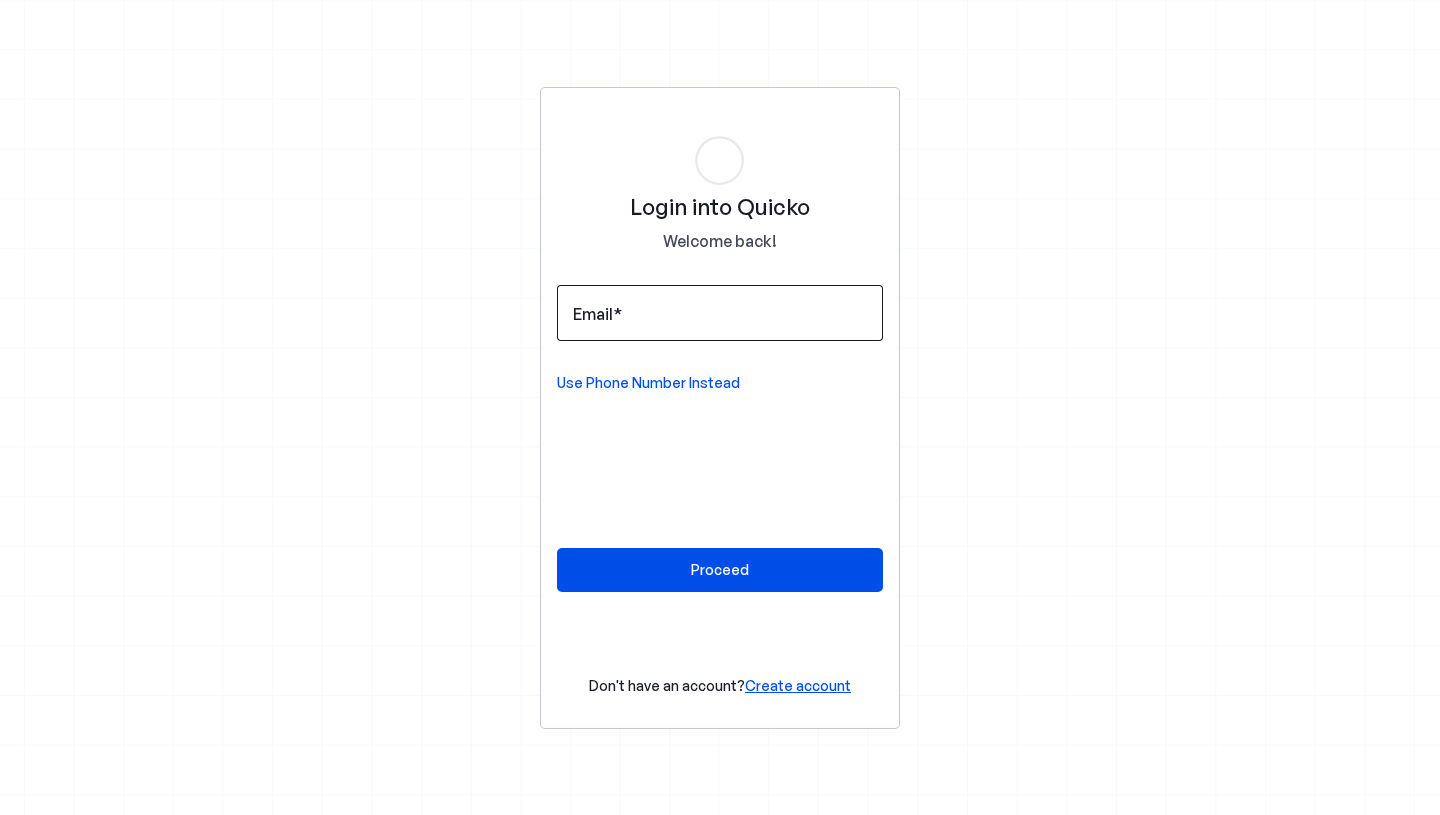 click on "Email" at bounding box center [720, 313] 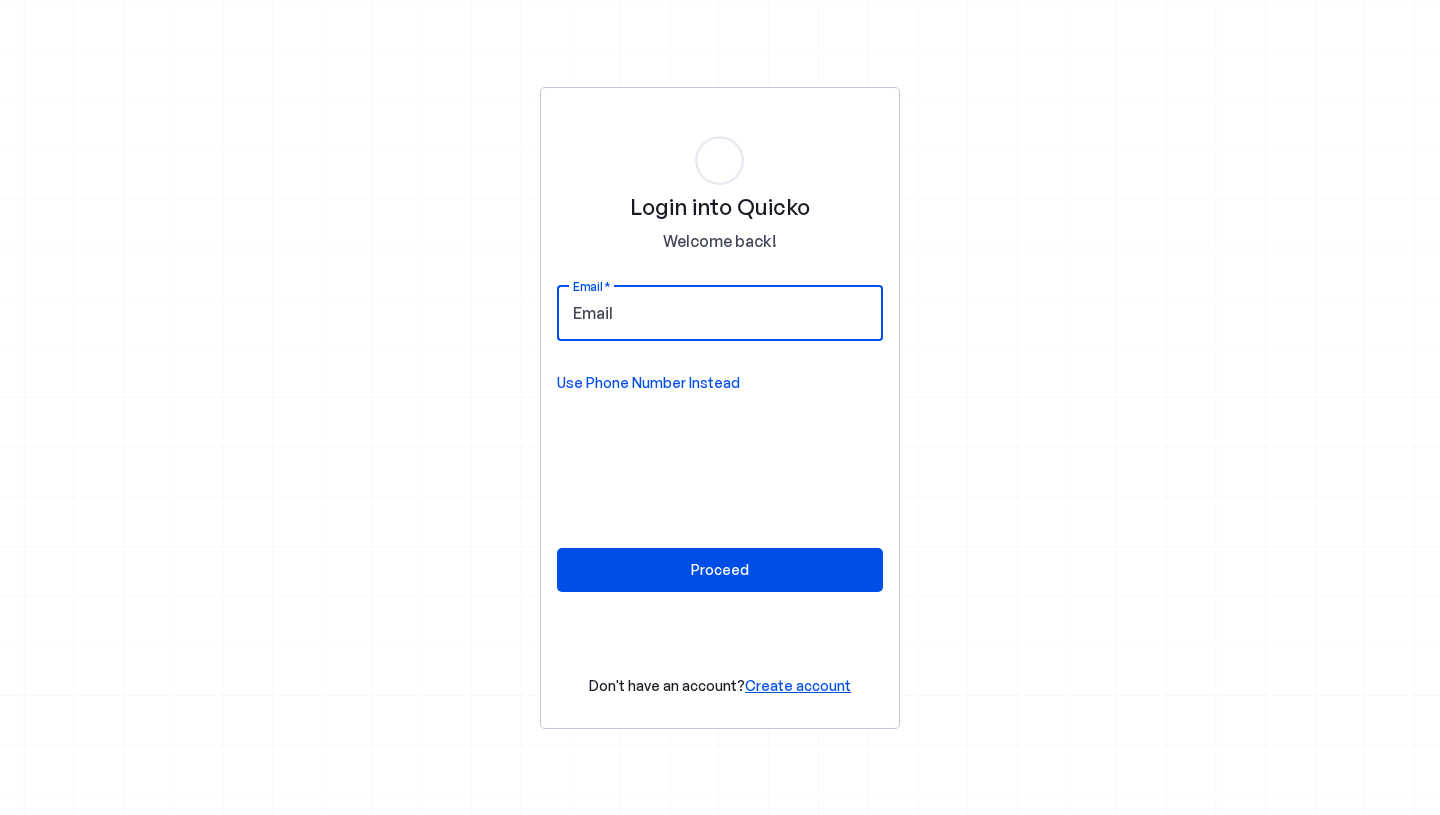 click on "Login into Quicko  Welcome back!  Email Use Phone Number Instead Proceed Don't have an account?  Create account" at bounding box center (720, 408) 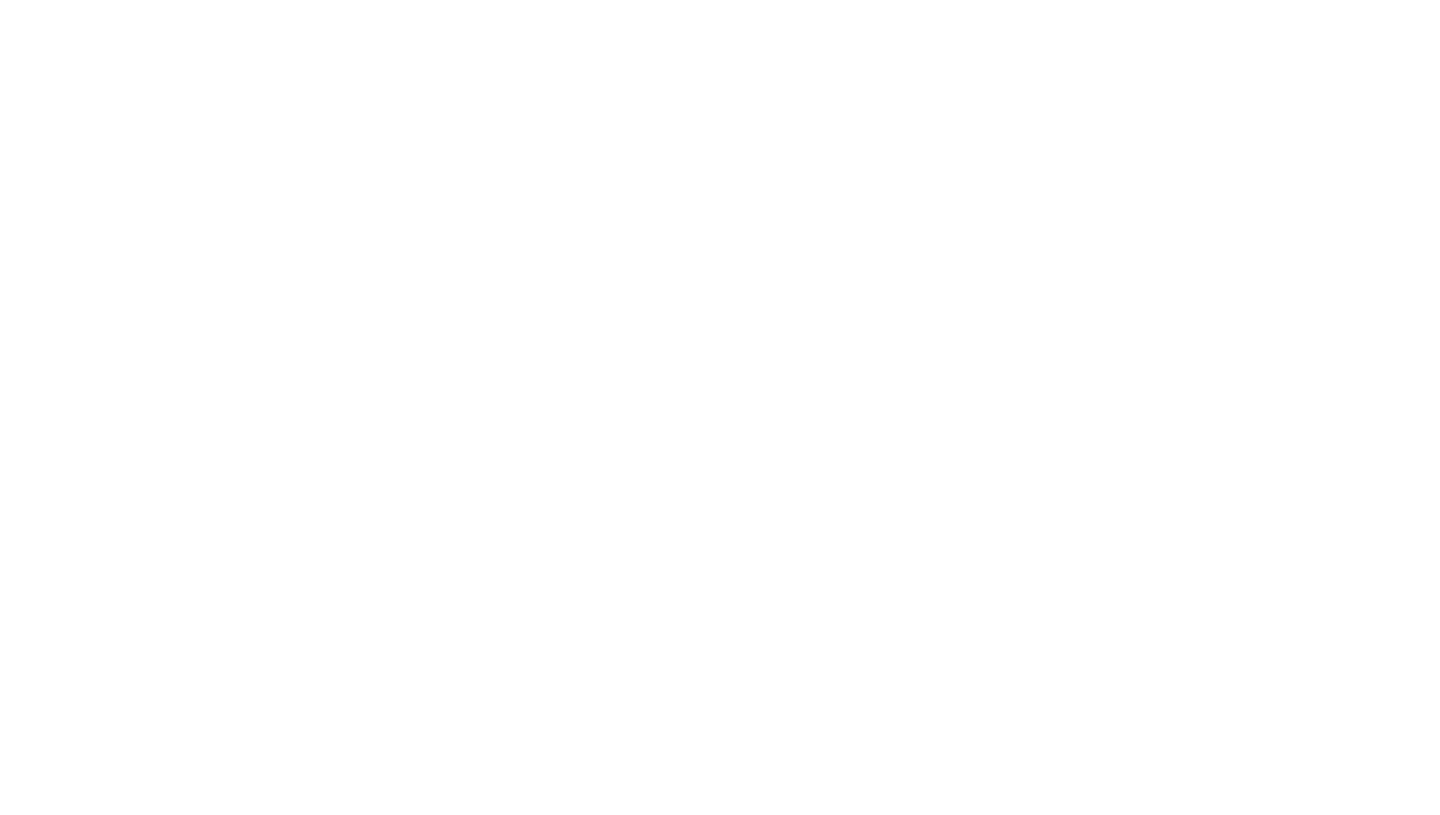 scroll, scrollTop: 0, scrollLeft: 0, axis: both 